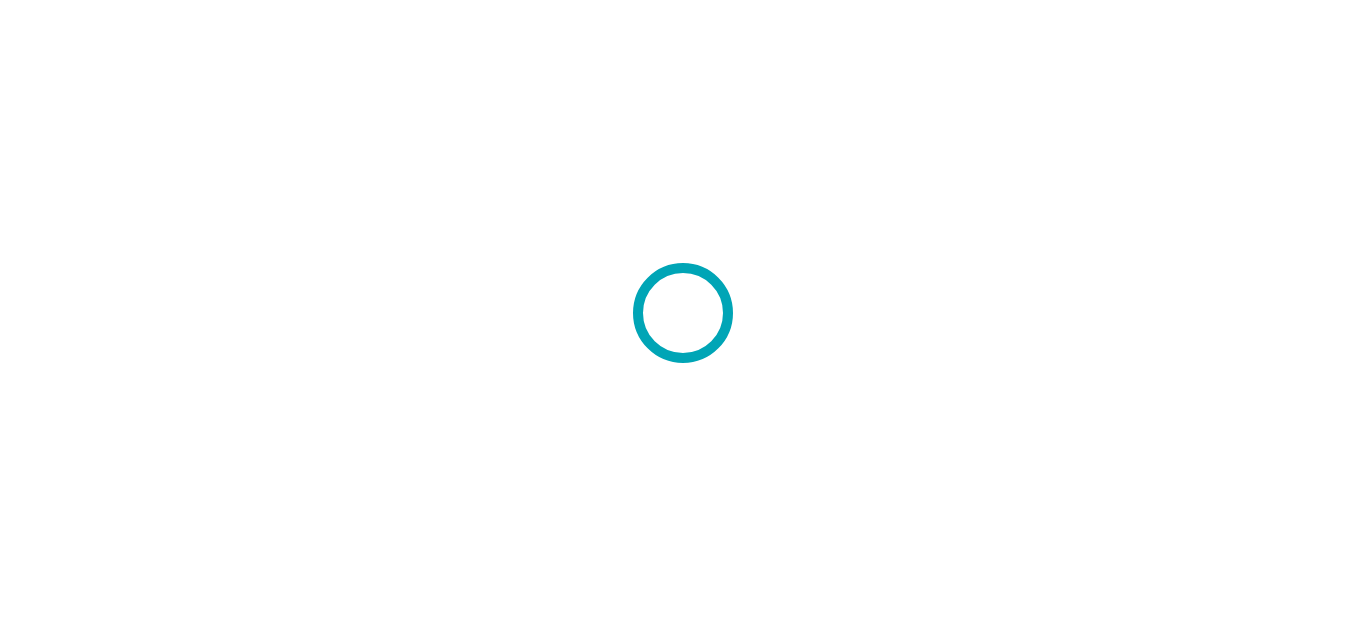 scroll, scrollTop: 0, scrollLeft: 0, axis: both 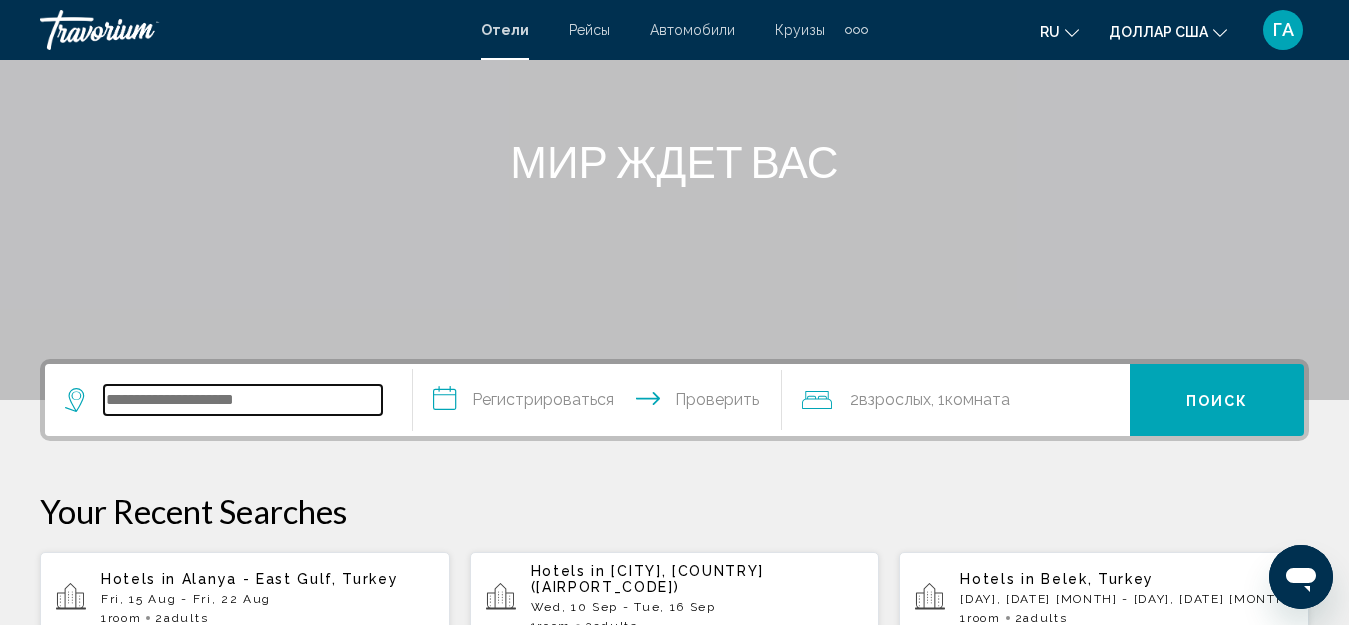 click at bounding box center [243, 400] 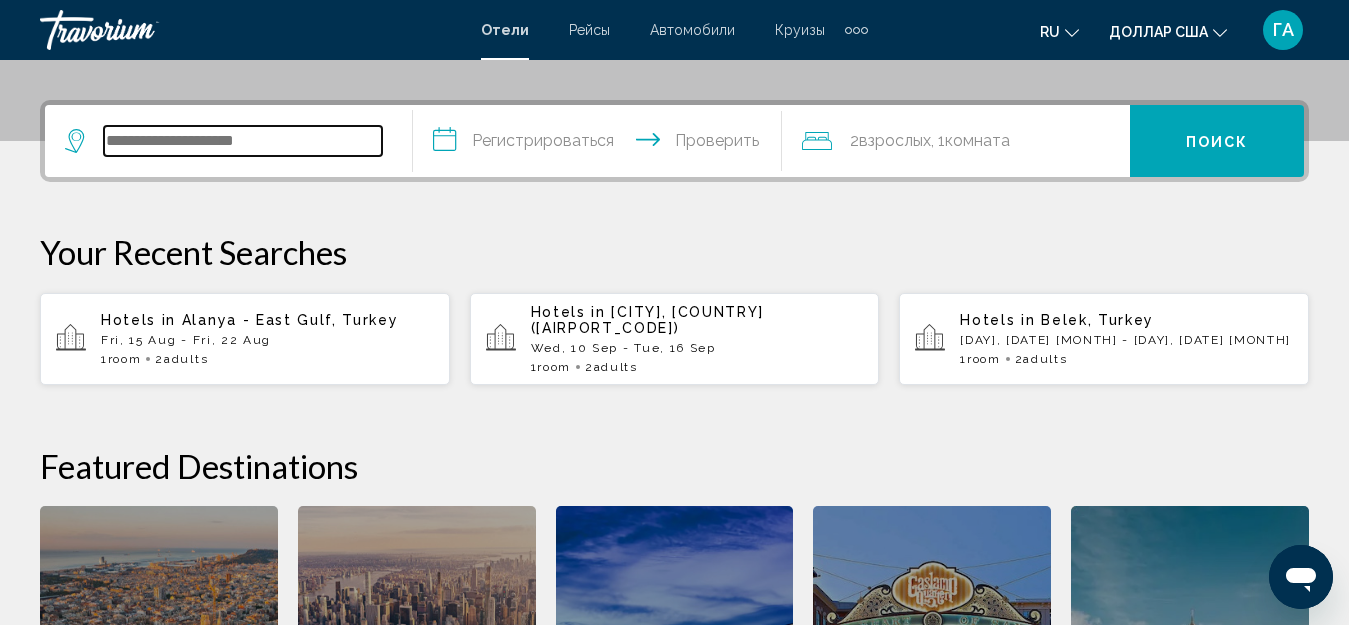 scroll, scrollTop: 494, scrollLeft: 0, axis: vertical 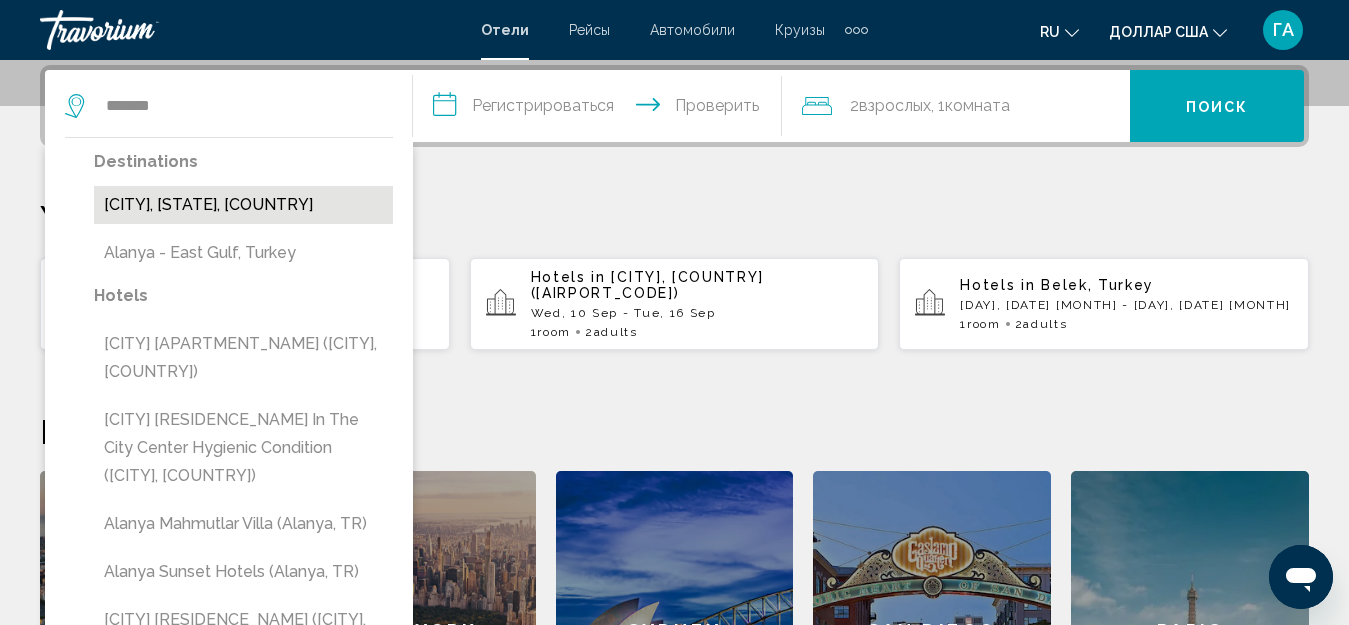 click on "[CITY], [STATE], [COUNTRY]" at bounding box center (243, 205) 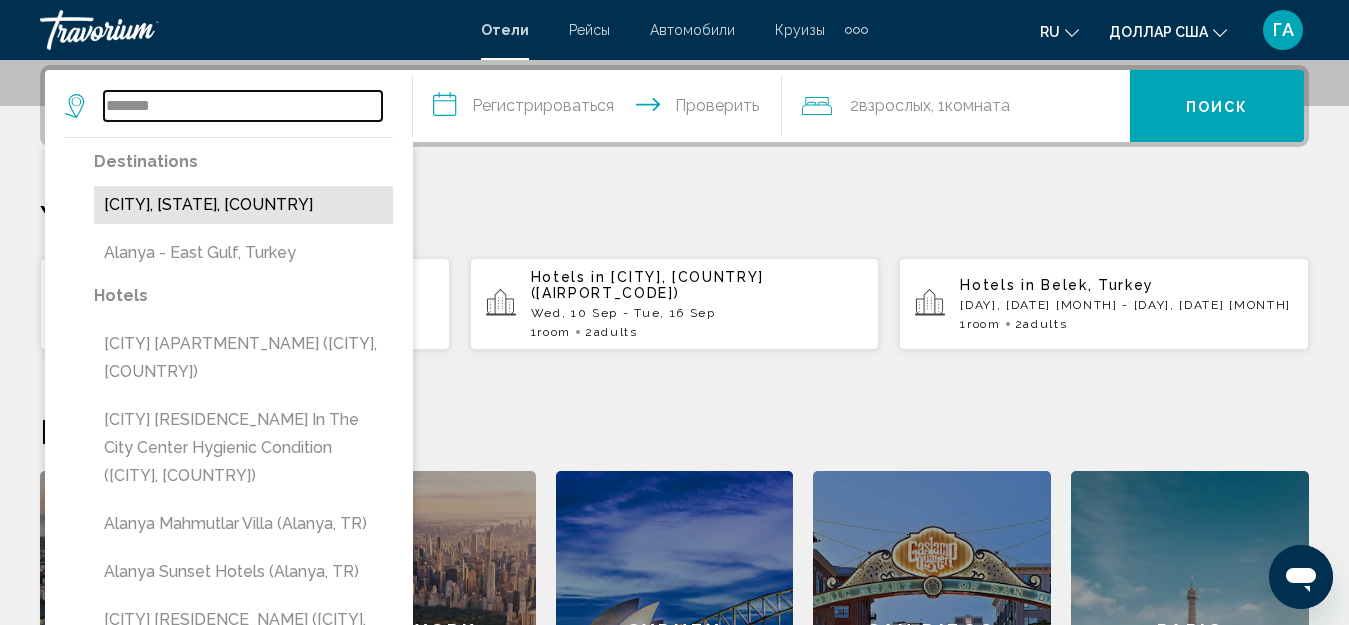 type on "**********" 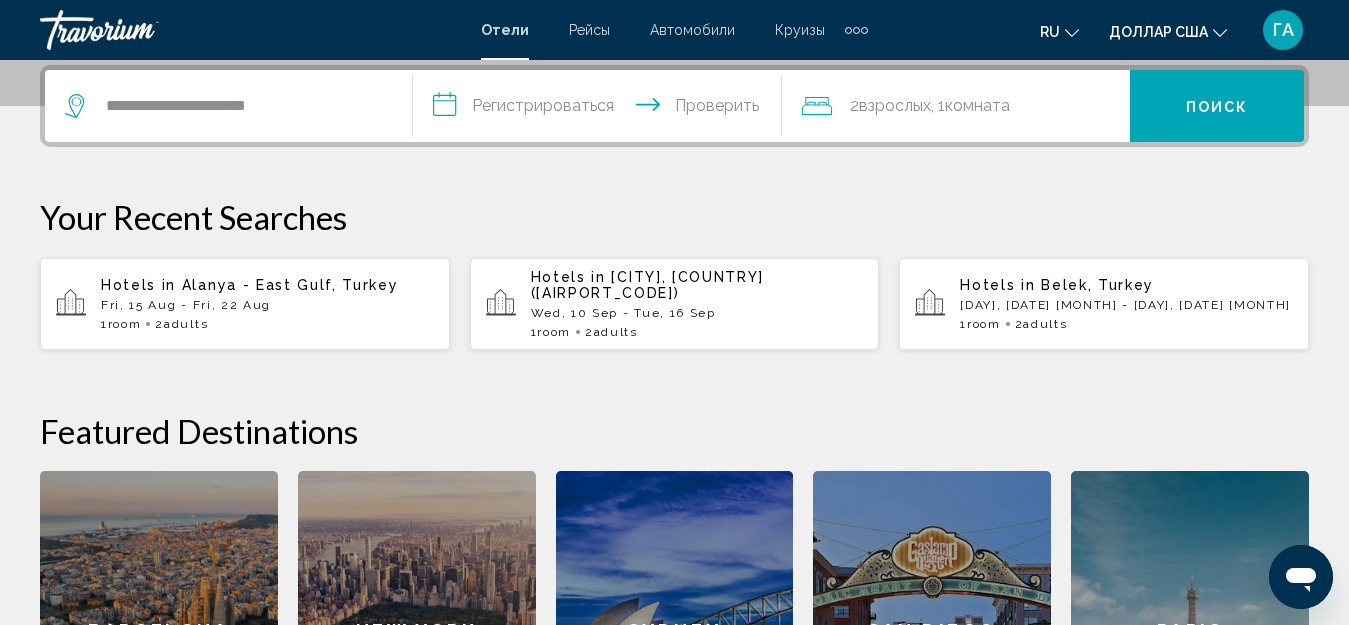click on "**********" at bounding box center (601, 109) 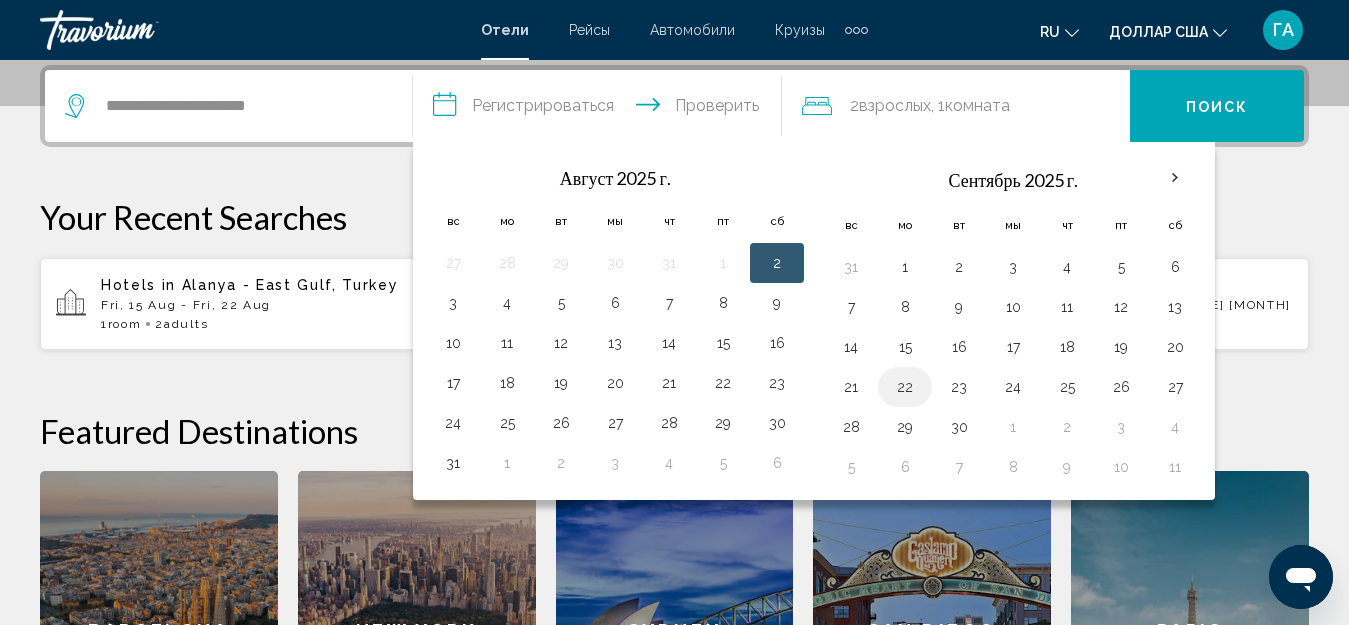 click on "22" at bounding box center [905, 387] 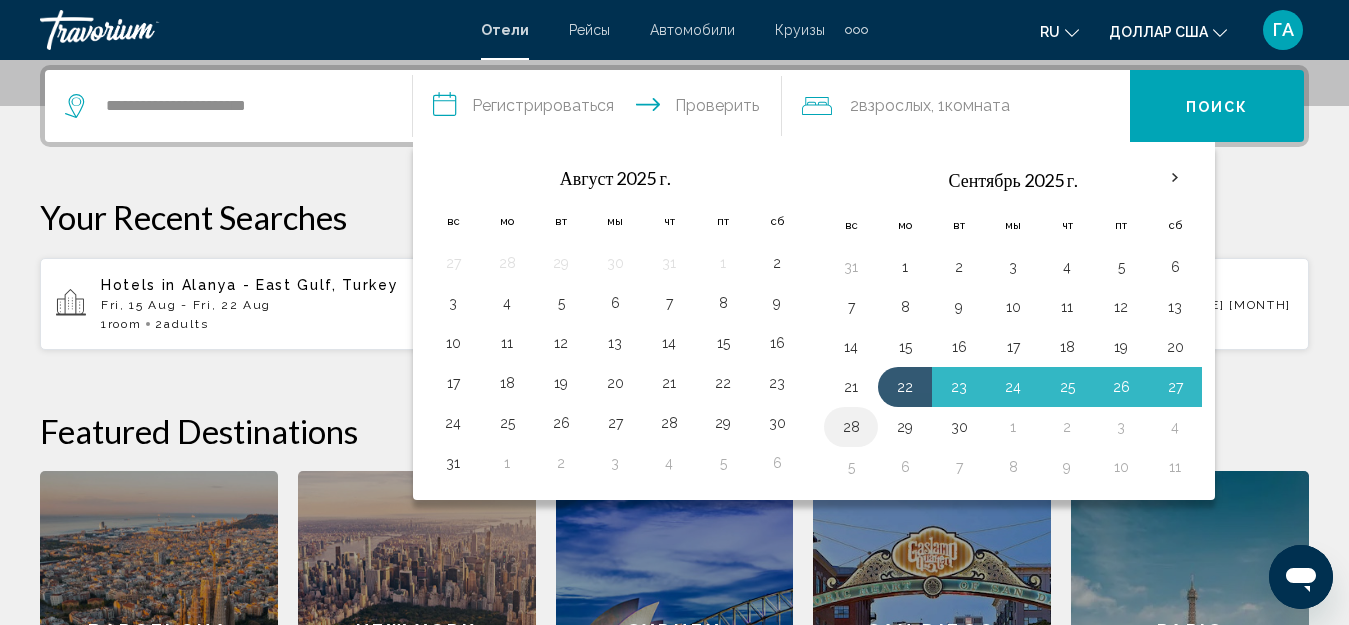click on "28" at bounding box center (851, 427) 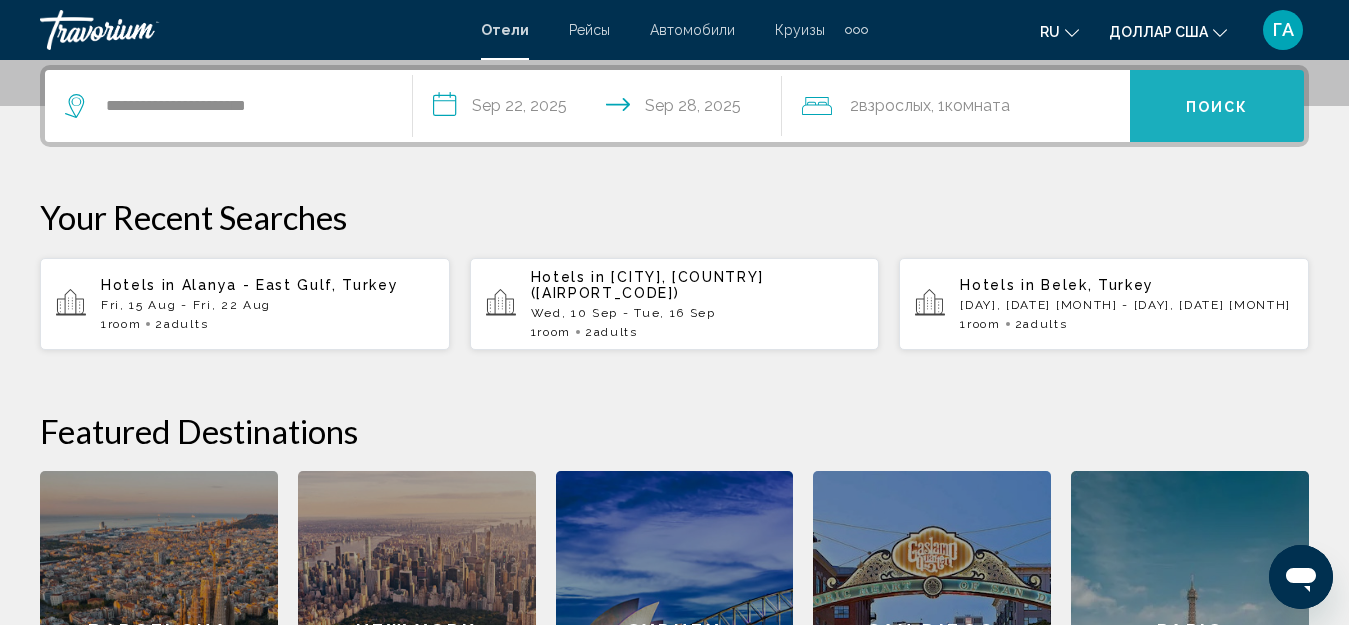 click on "Поиск" at bounding box center [1217, 106] 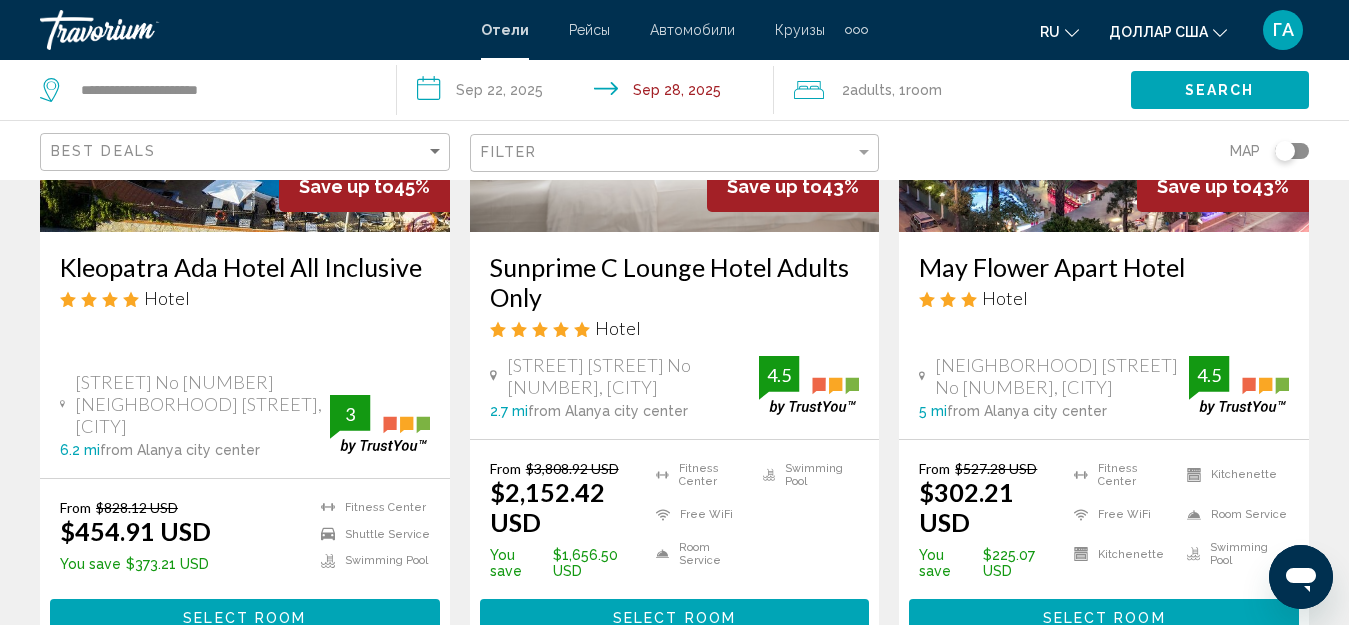 scroll, scrollTop: 2700, scrollLeft: 0, axis: vertical 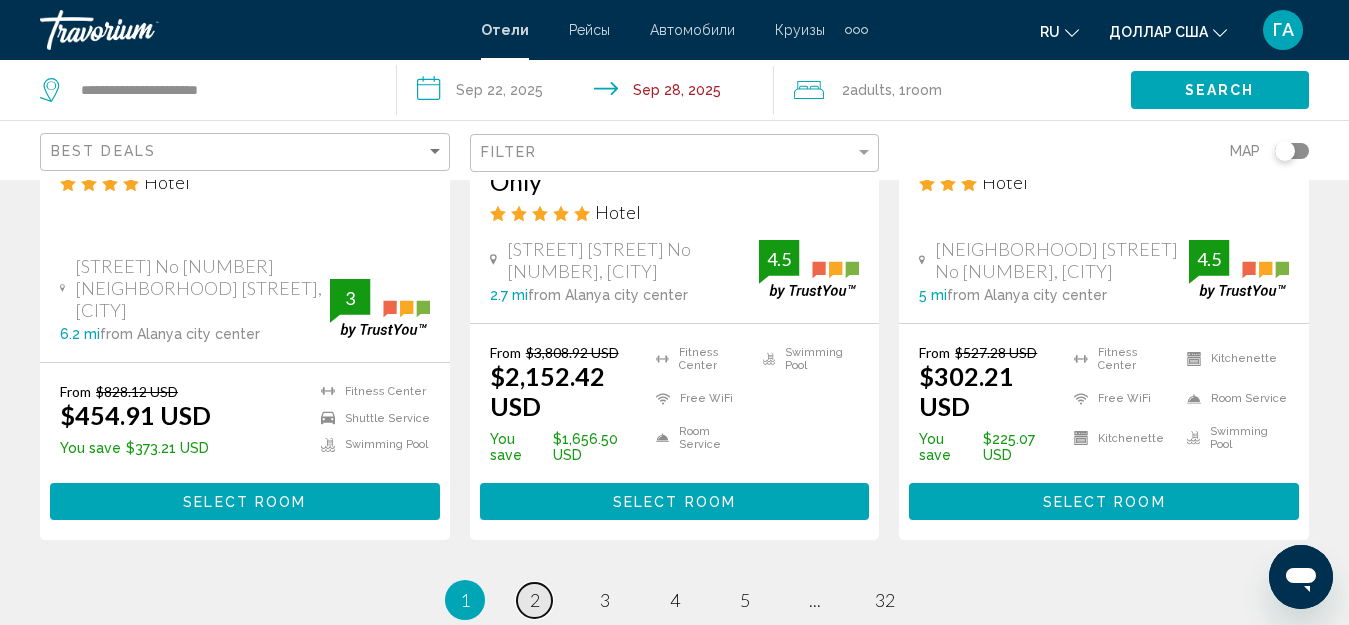 click on "page  2" at bounding box center (534, 600) 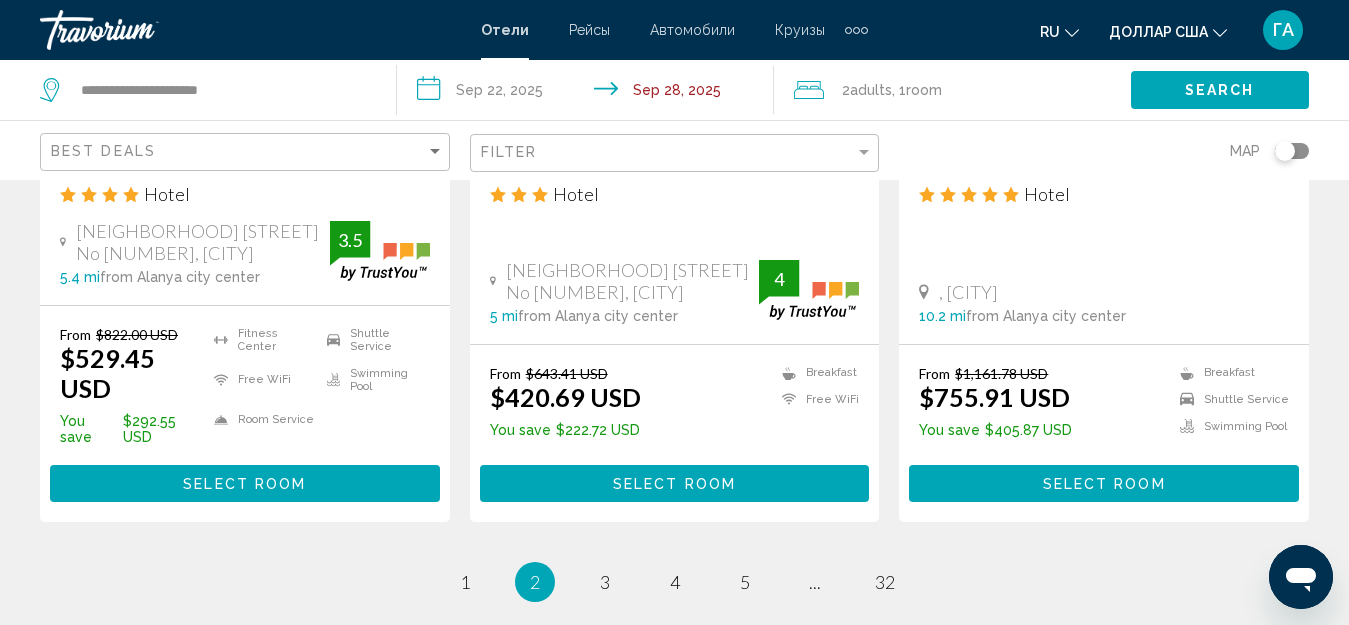 scroll, scrollTop: 2937, scrollLeft: 0, axis: vertical 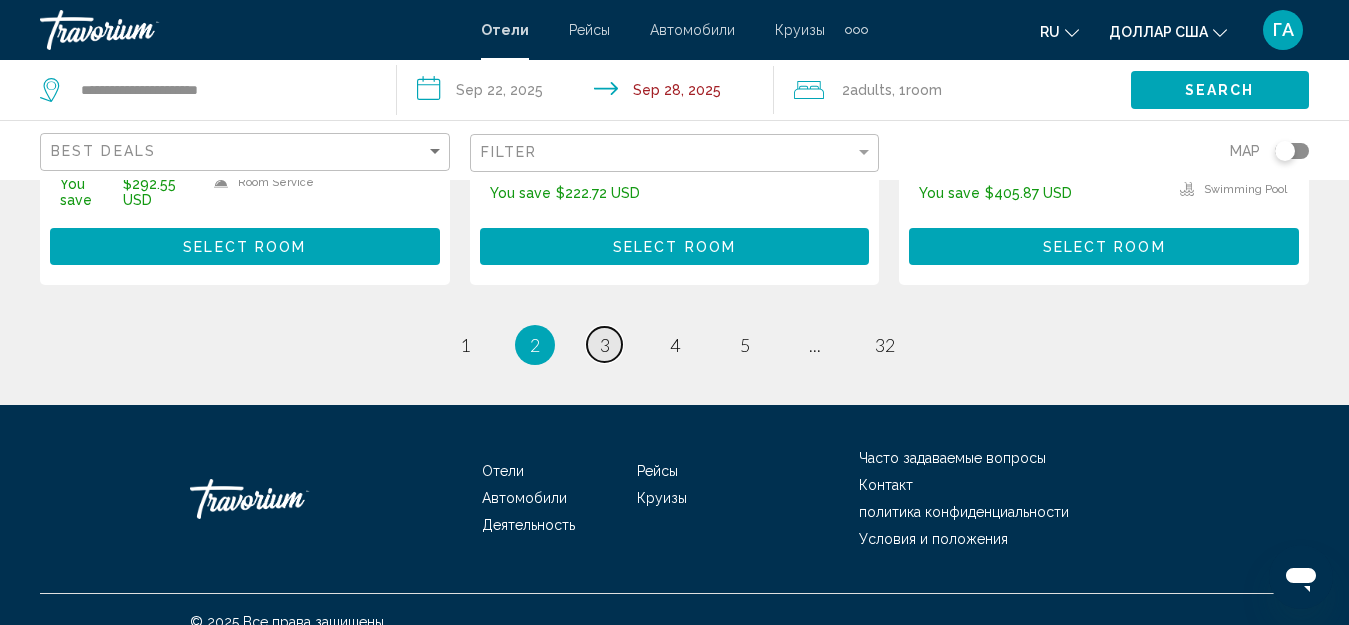 click on "3" at bounding box center (605, 345) 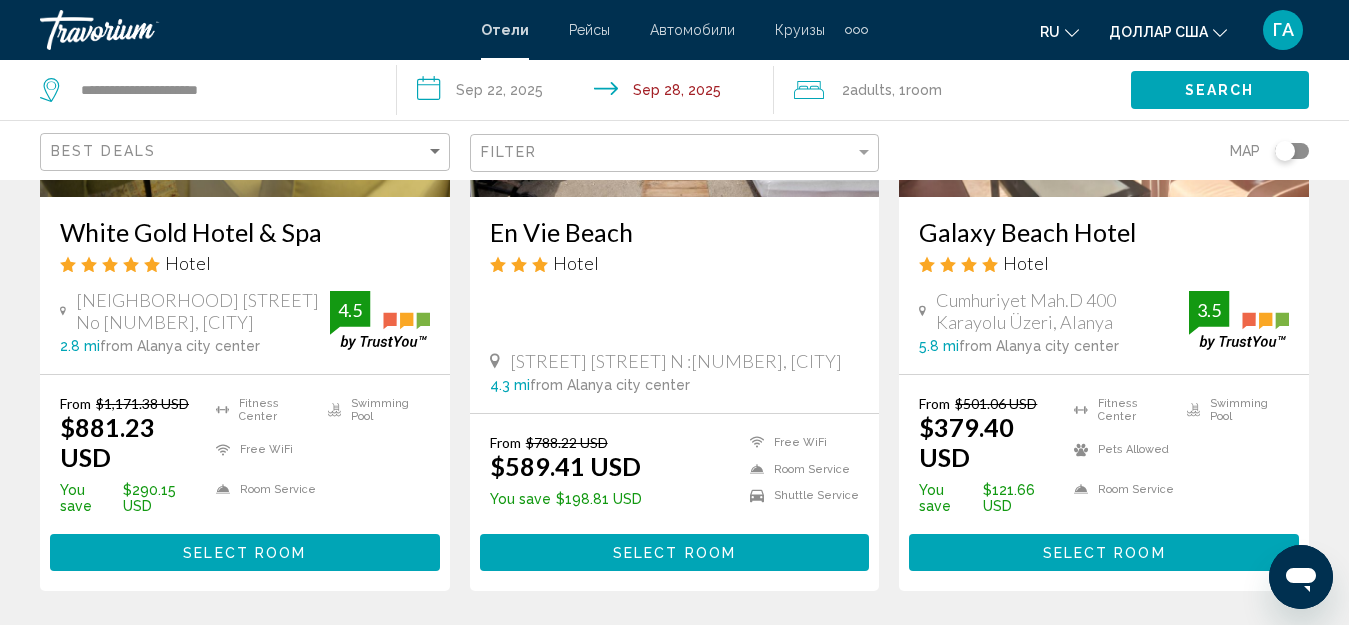 scroll, scrollTop: 2788, scrollLeft: 0, axis: vertical 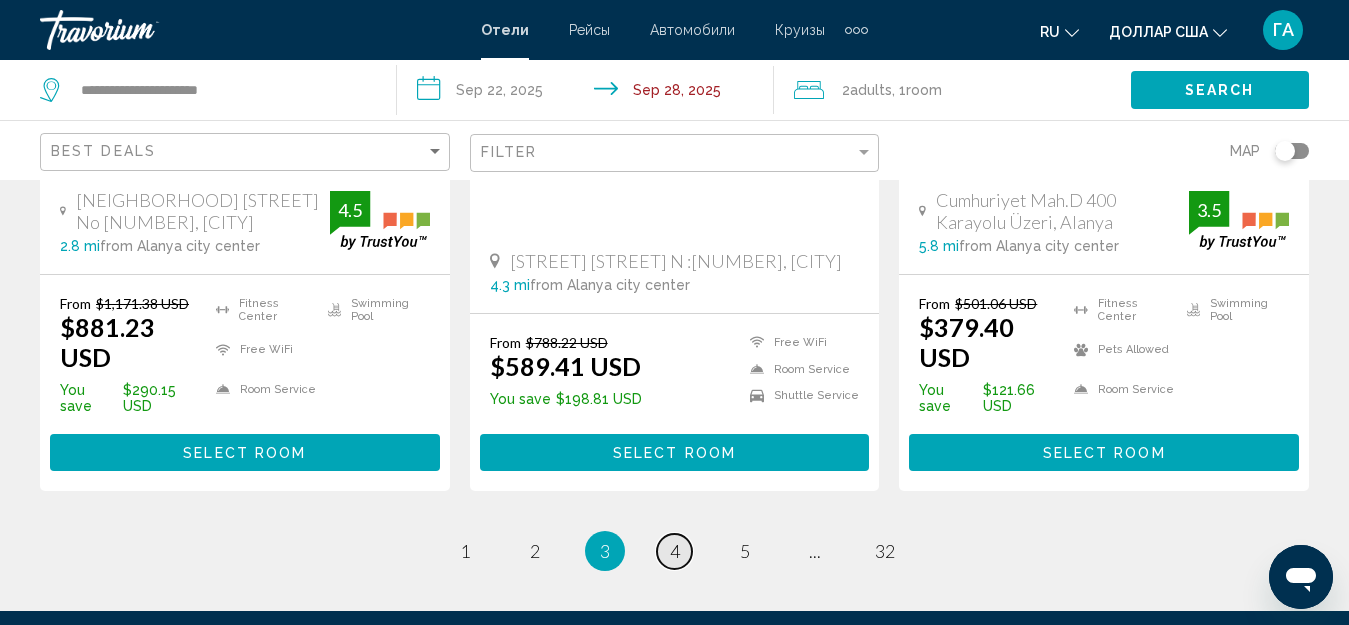 click on "4" at bounding box center [675, 551] 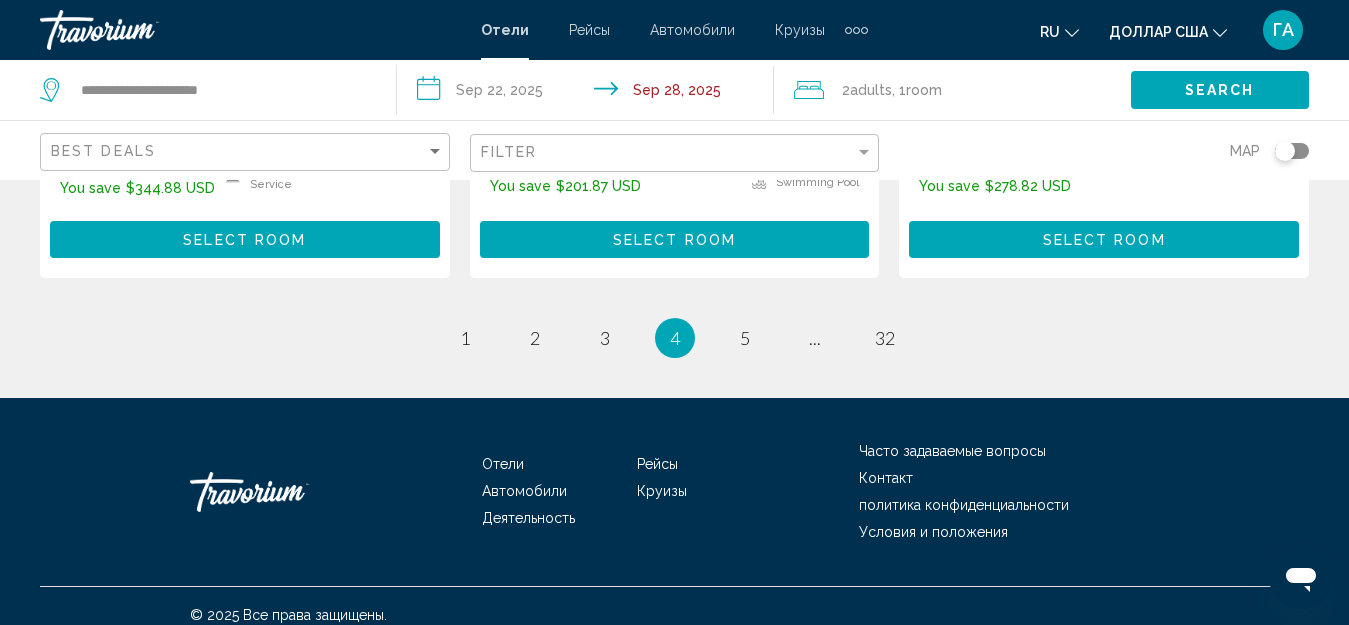 scroll, scrollTop: 2948, scrollLeft: 0, axis: vertical 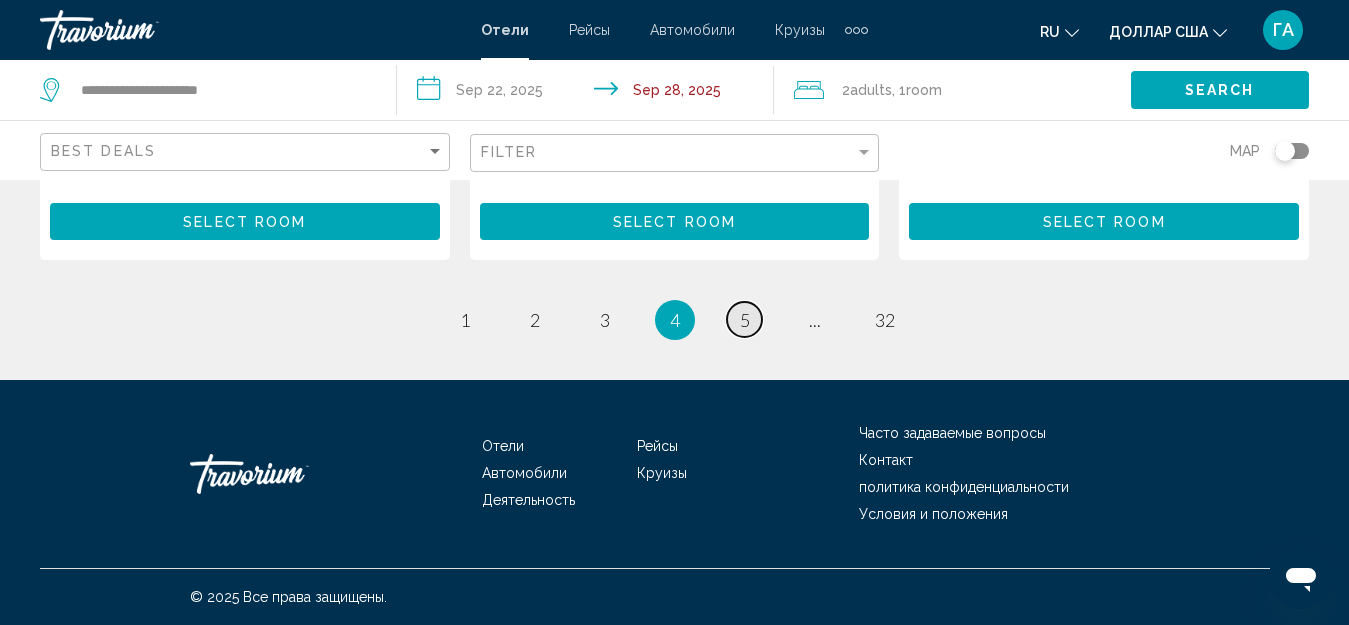 click on "page  5" at bounding box center [744, 319] 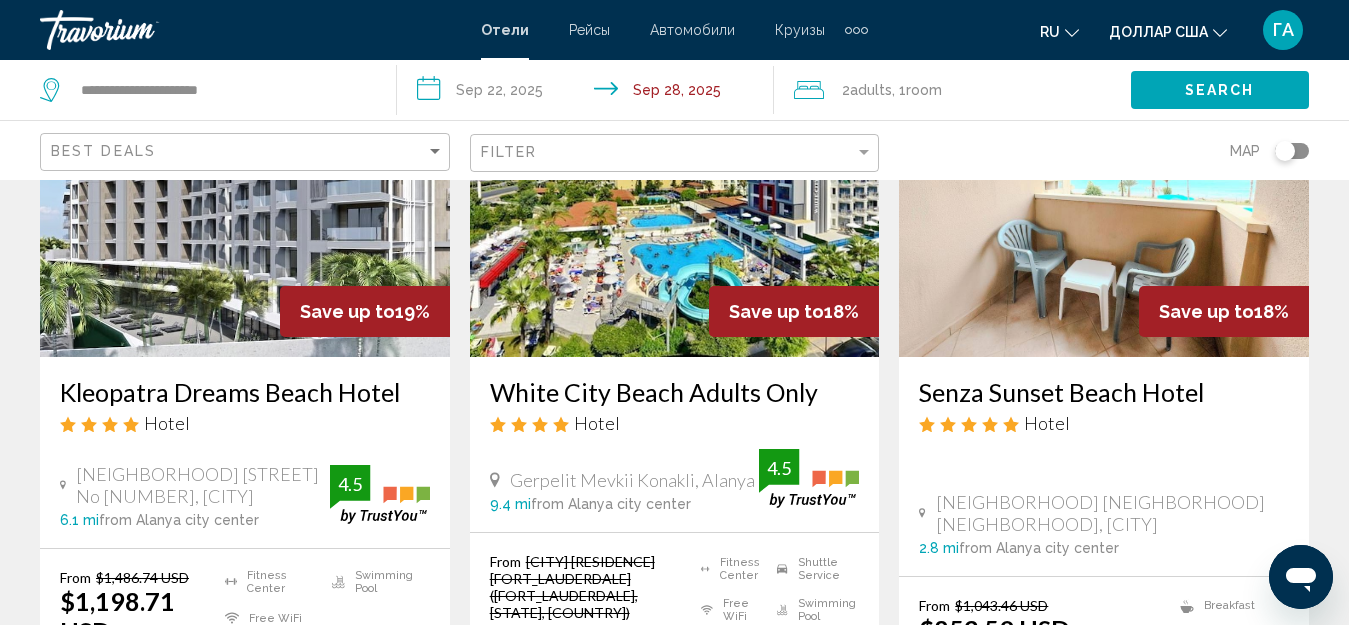 scroll, scrollTop: 100, scrollLeft: 0, axis: vertical 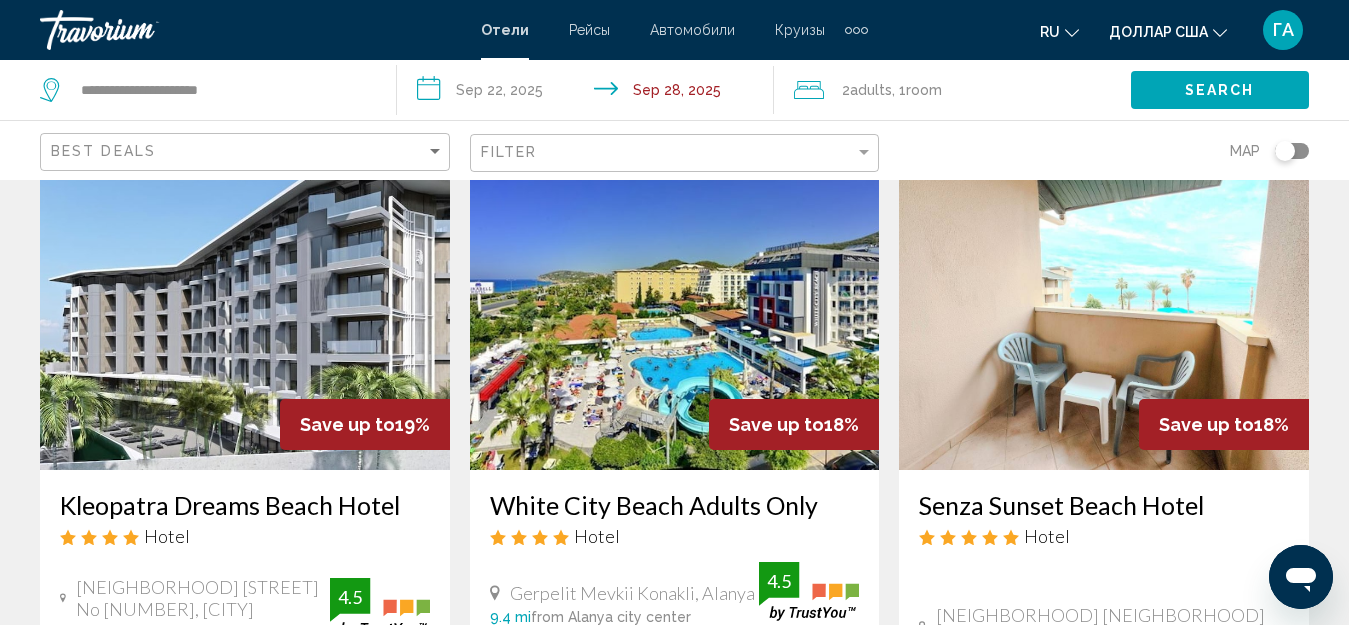 click at bounding box center [1104, 310] 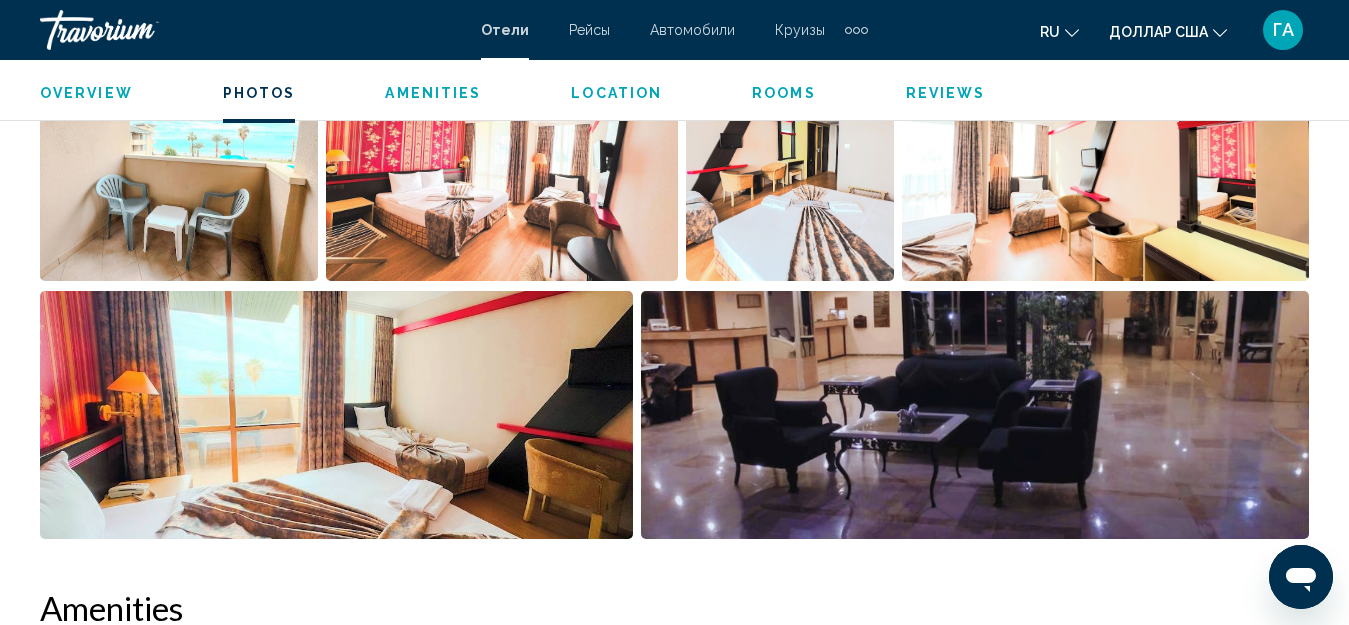 scroll, scrollTop: 1322, scrollLeft: 0, axis: vertical 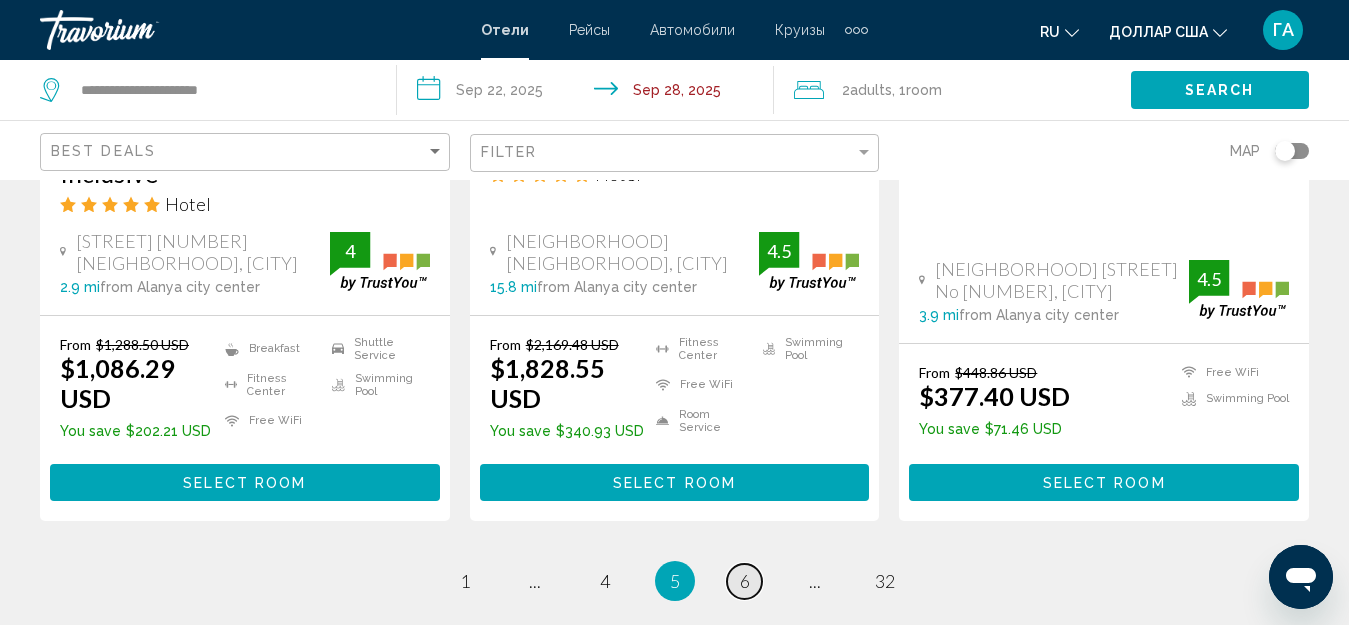 click on "6" at bounding box center (745, 581) 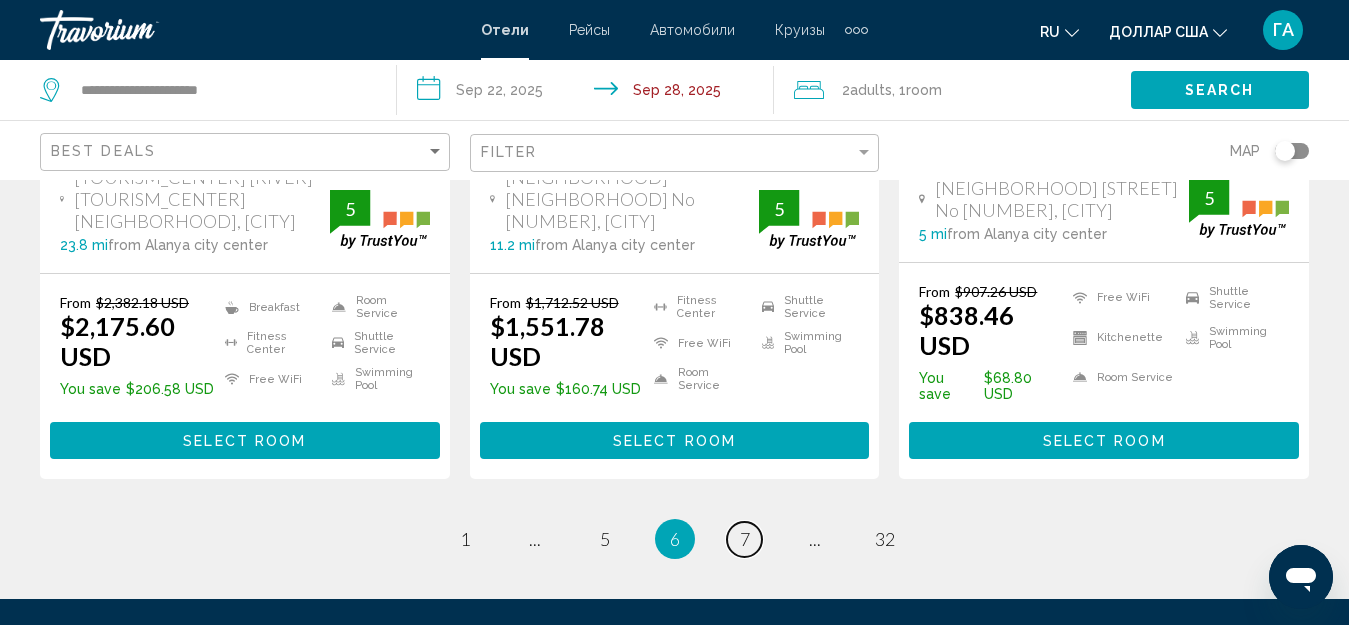 scroll, scrollTop: 2900, scrollLeft: 0, axis: vertical 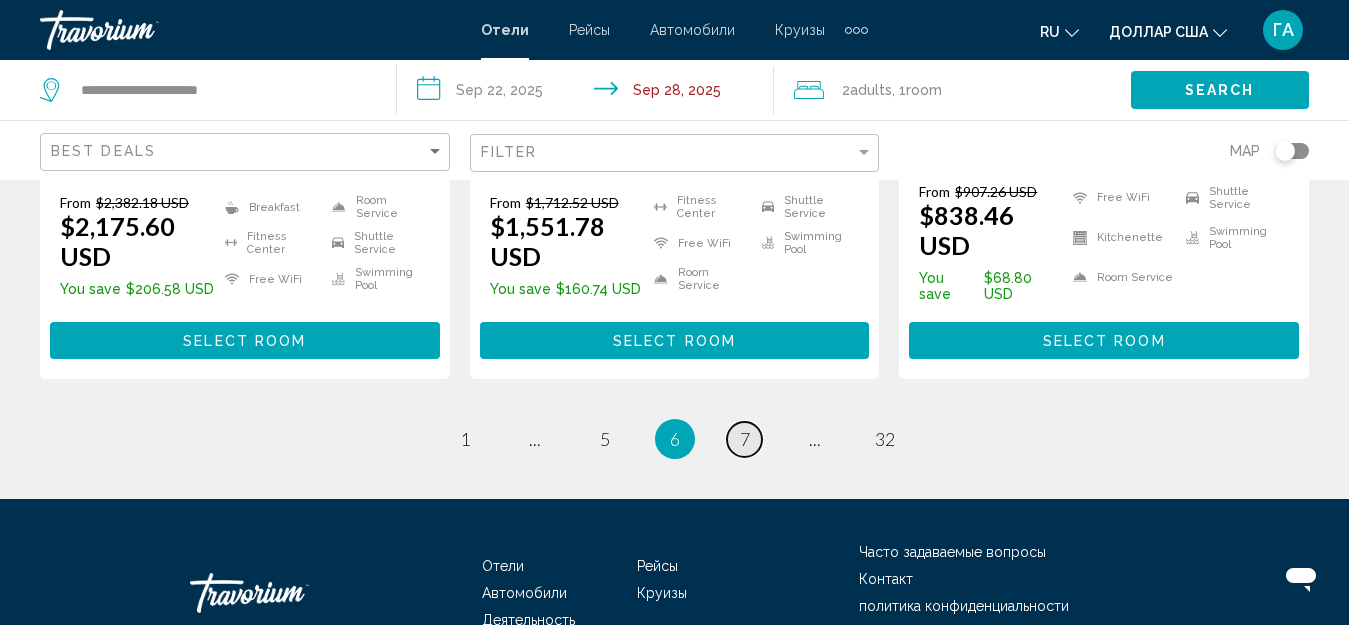 click on "7" at bounding box center (745, 439) 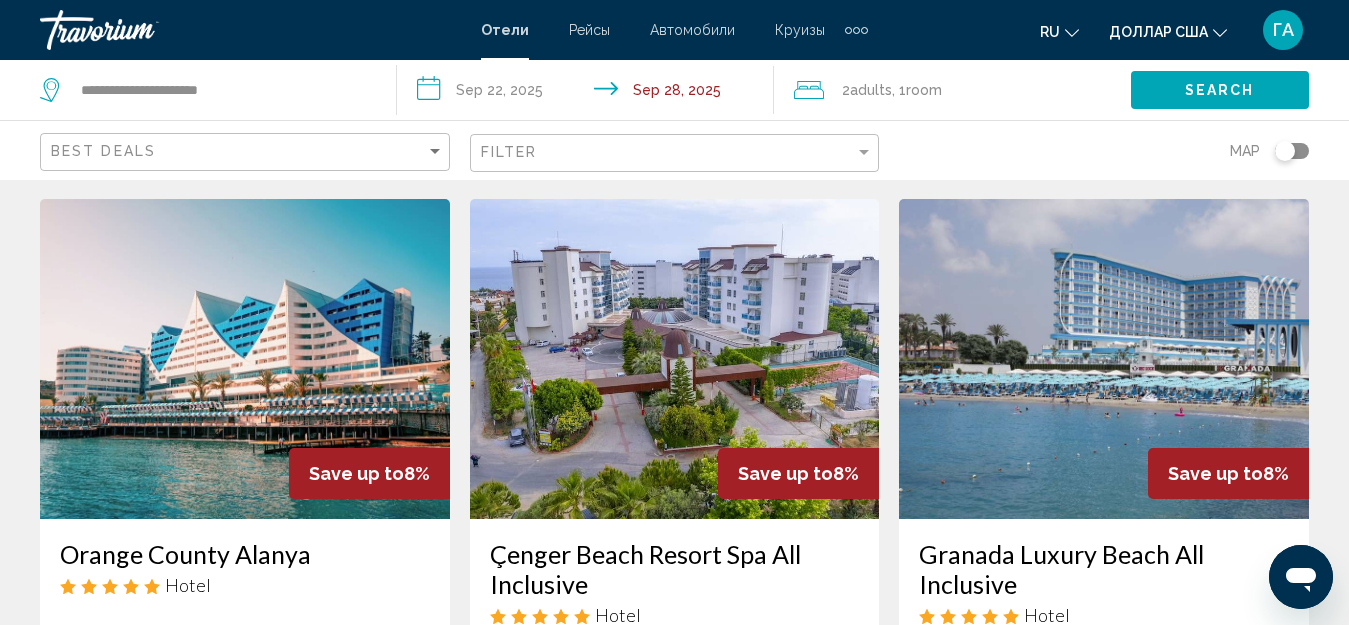 scroll, scrollTop: 100, scrollLeft: 0, axis: vertical 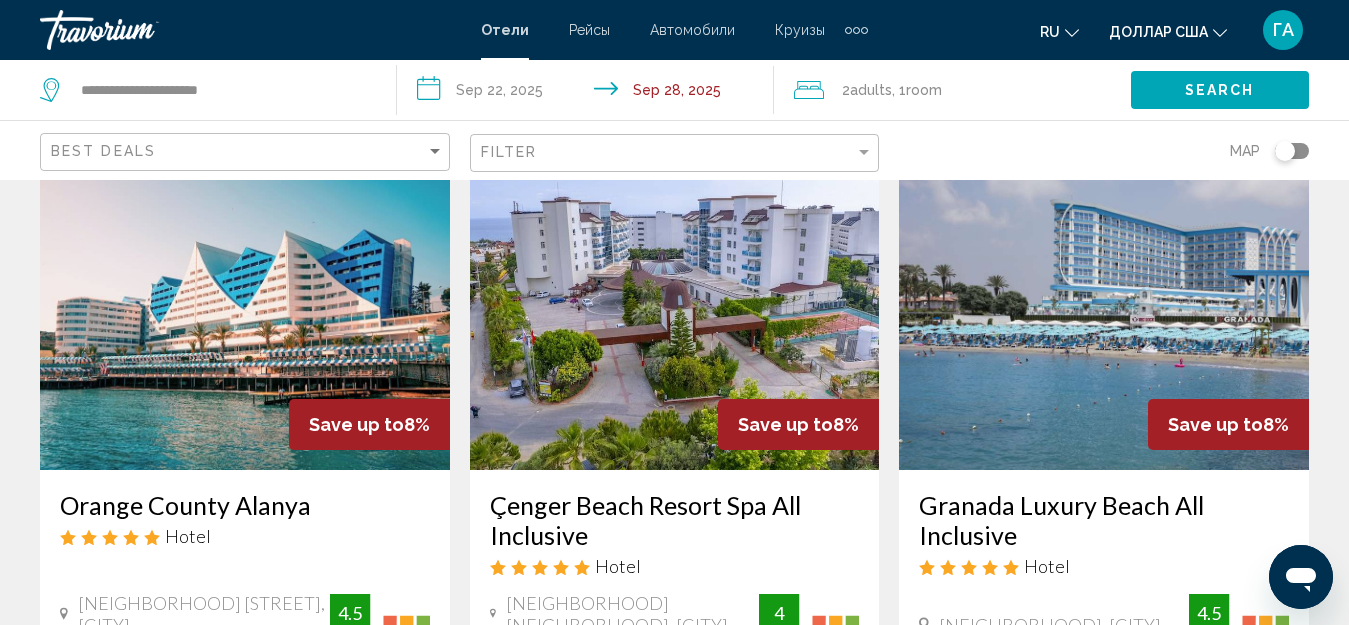 click at bounding box center [675, 310] 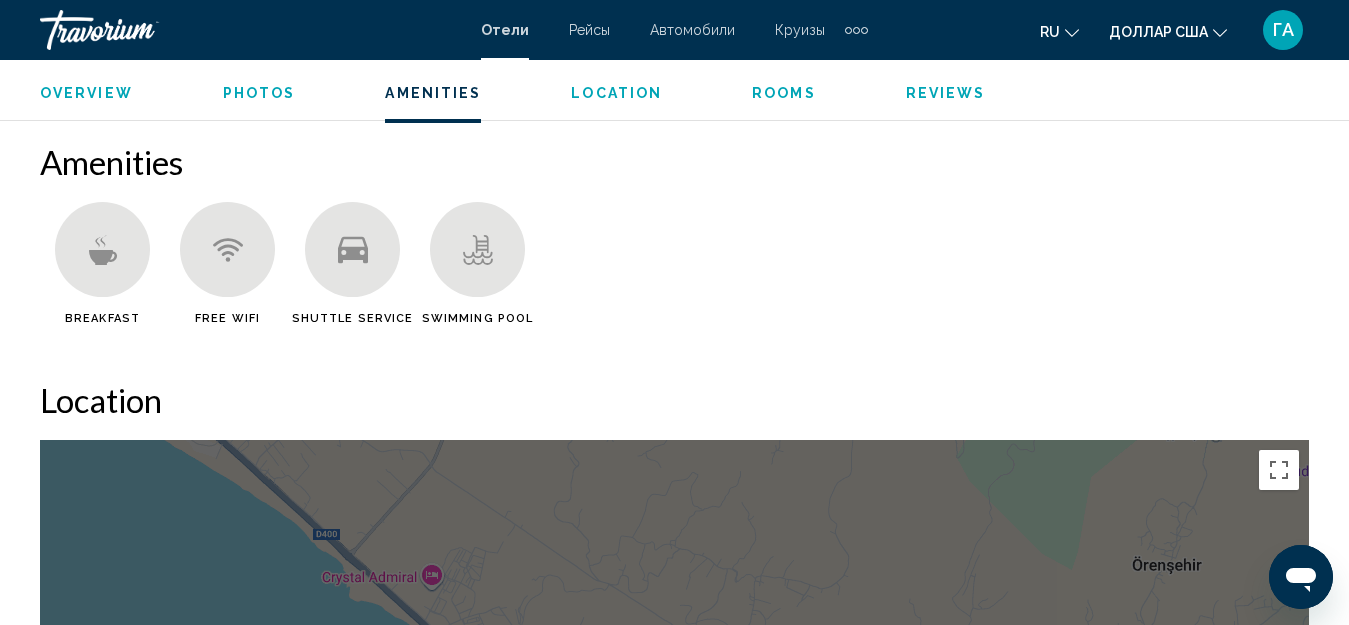 scroll, scrollTop: 2222, scrollLeft: 0, axis: vertical 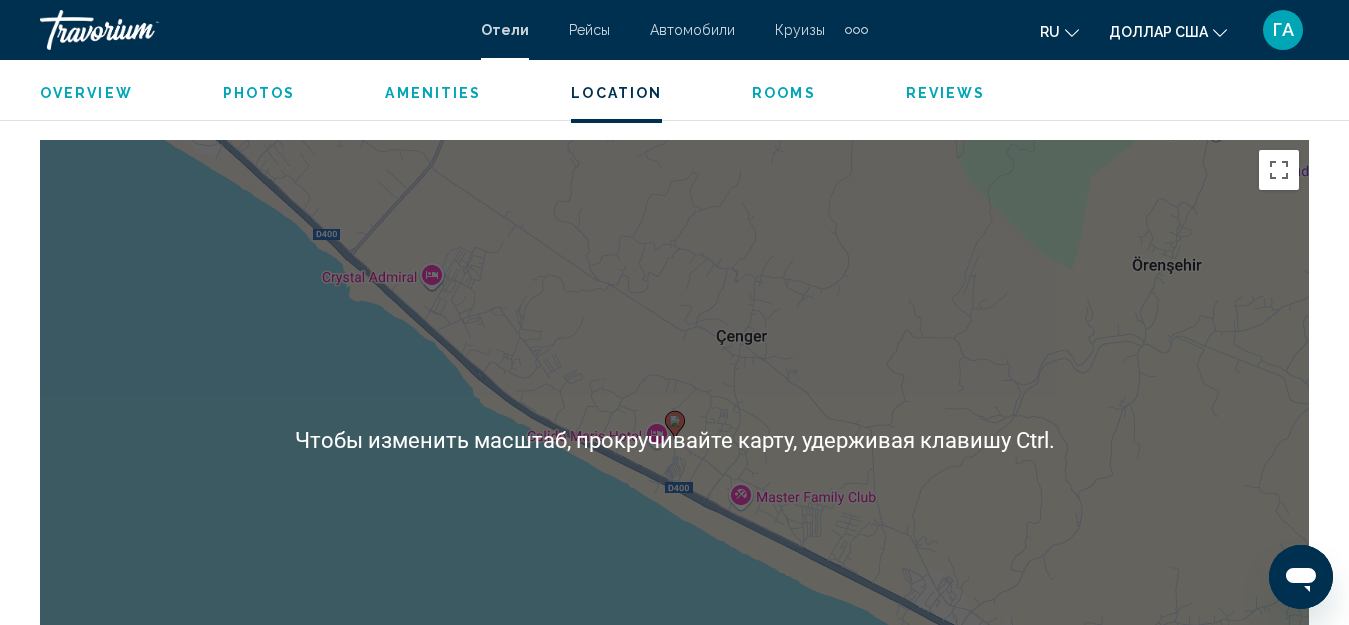 click on "Чтобы активировать перетаскивание с помощью клавиатуры, нажмите Alt + Ввод. После этого перемещайте маркер, используя клавиши со стрелками. Чтобы завершить перетаскивание, нажмите клавишу Ввод. Чтобы отменить действие, нажмите клавишу Esc." at bounding box center [674, 440] 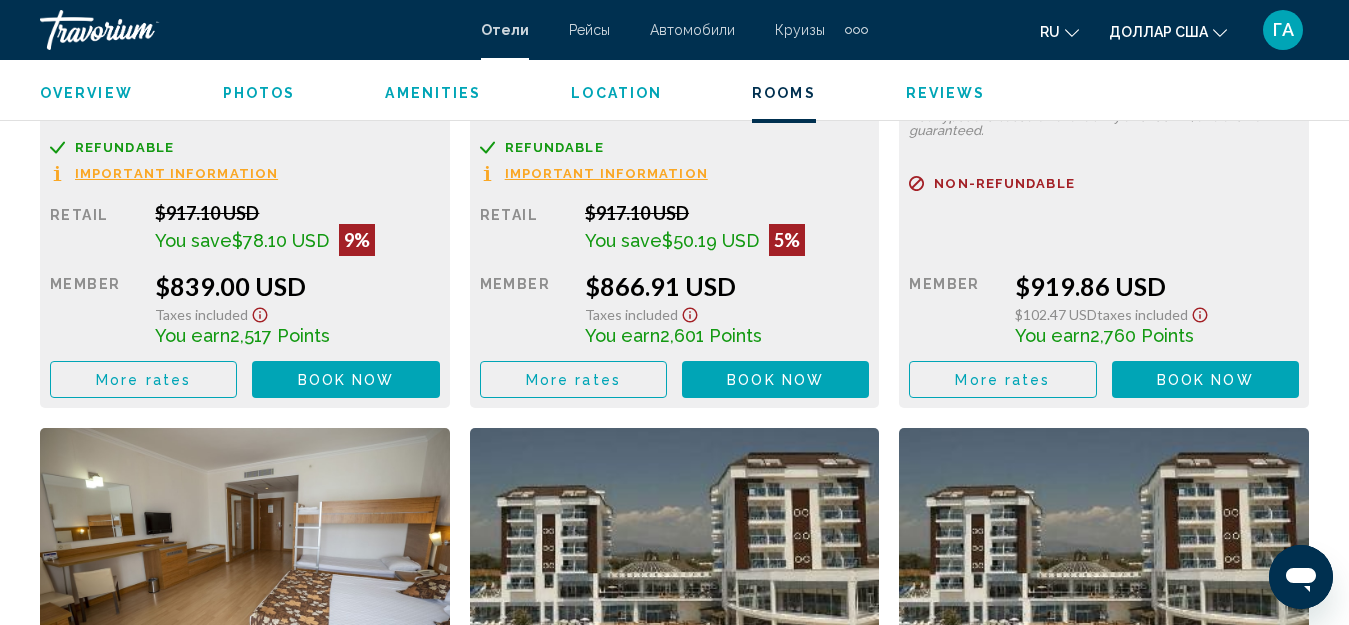 scroll, scrollTop: 3422, scrollLeft: 0, axis: vertical 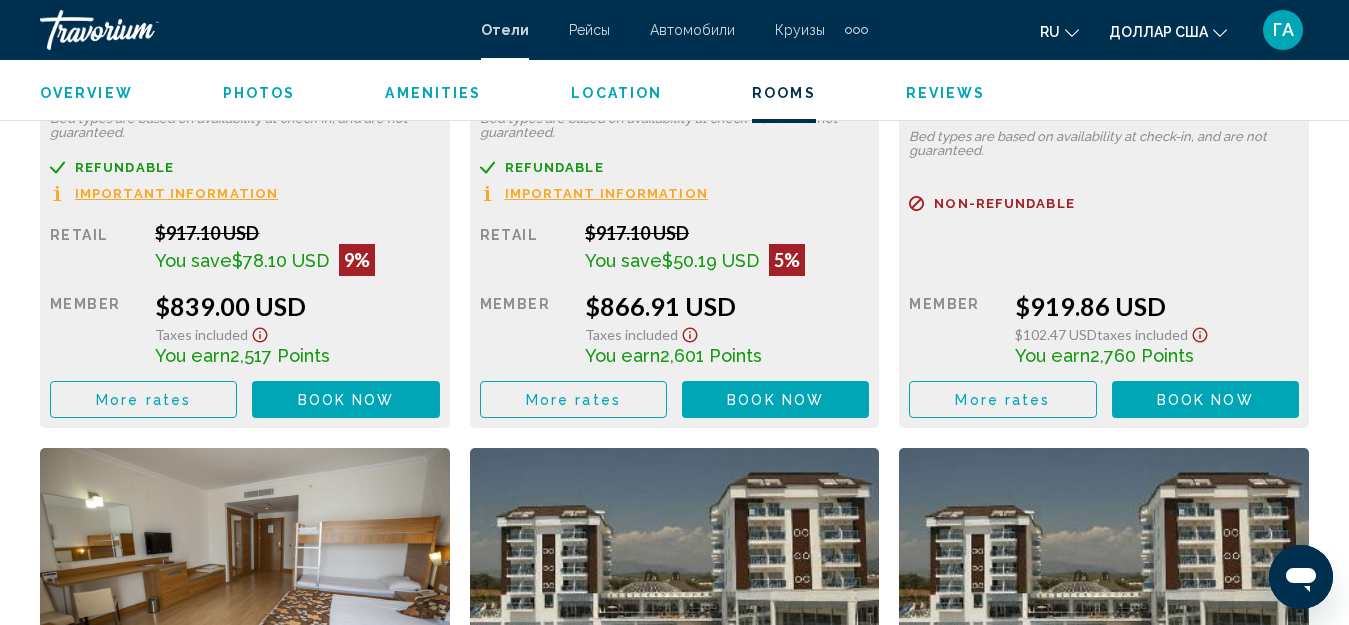 click on "Book now" at bounding box center [346, 400] 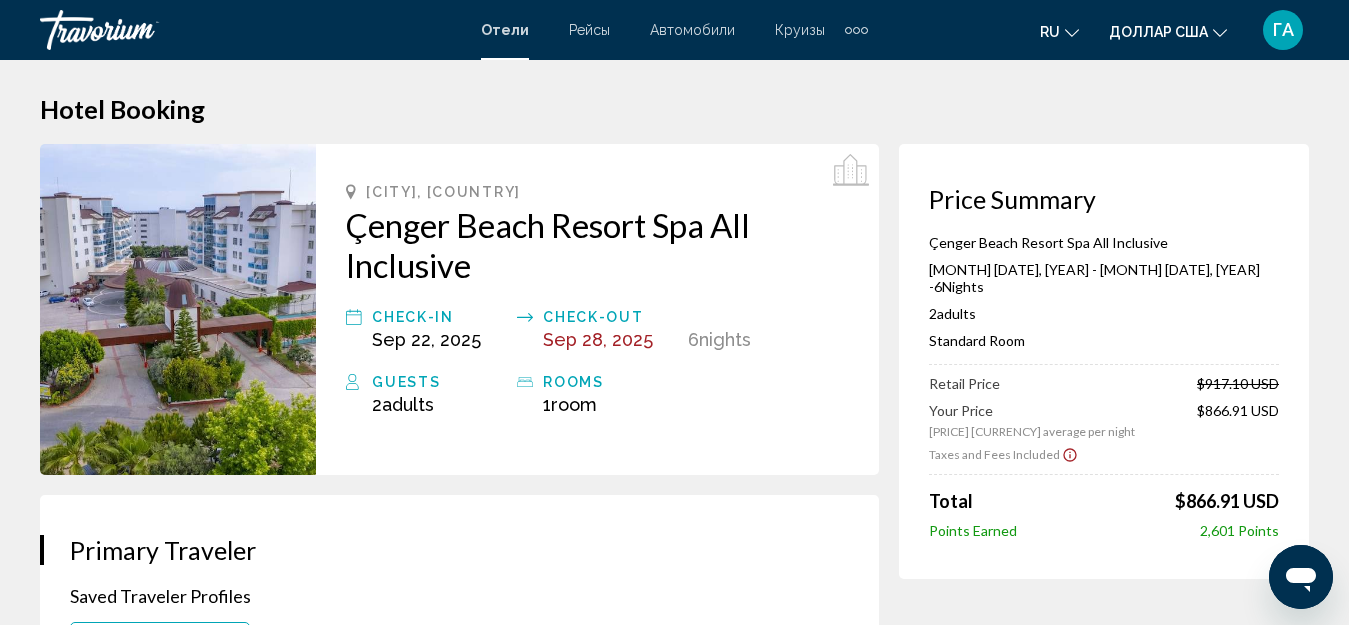 scroll, scrollTop: 0, scrollLeft: 0, axis: both 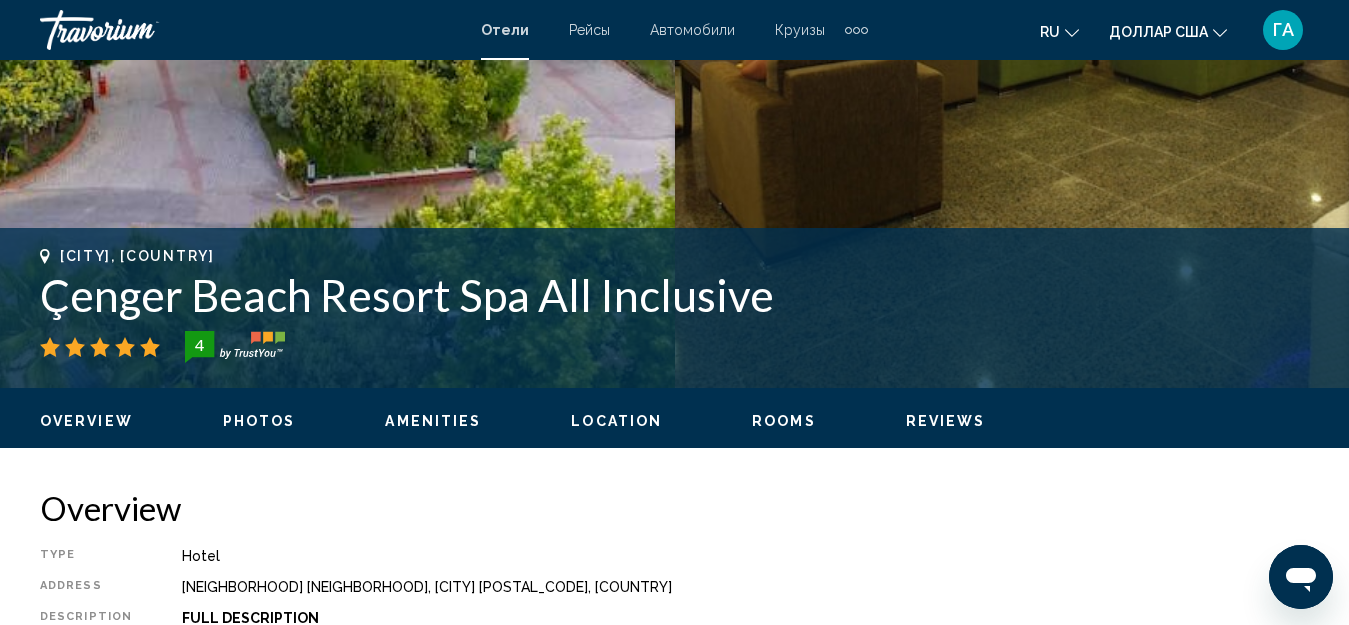 click on "Photos" at bounding box center (259, 421) 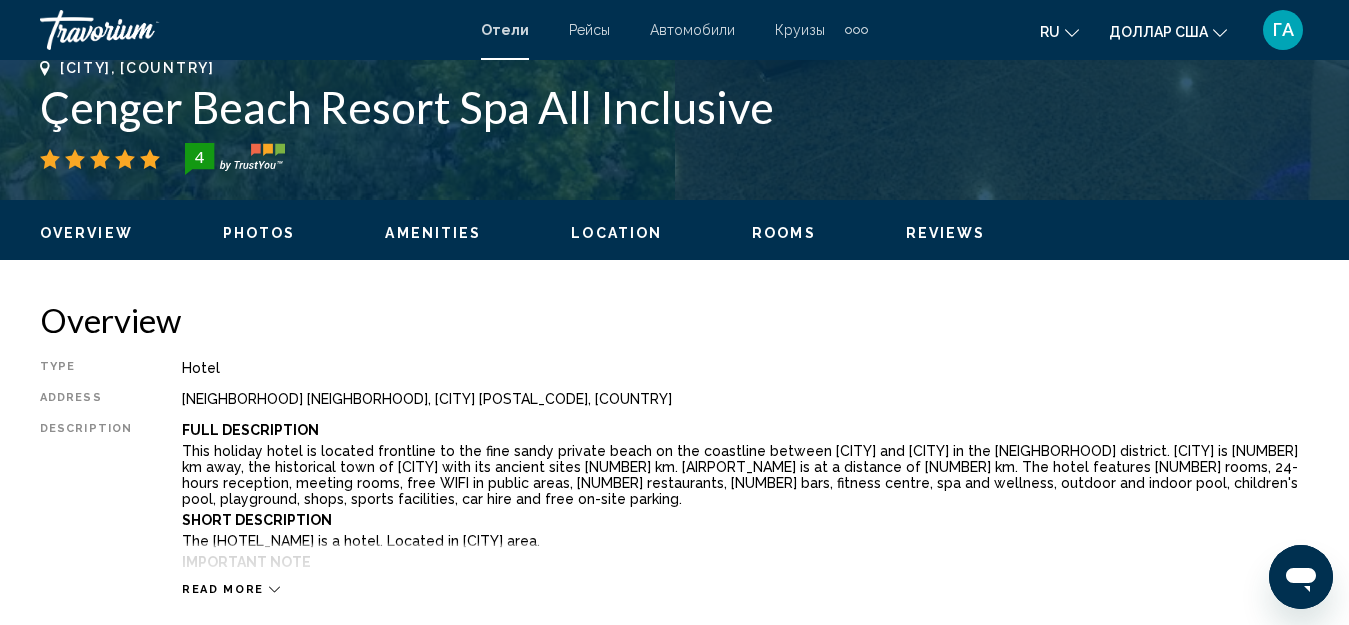 scroll, scrollTop: 727, scrollLeft: 0, axis: vertical 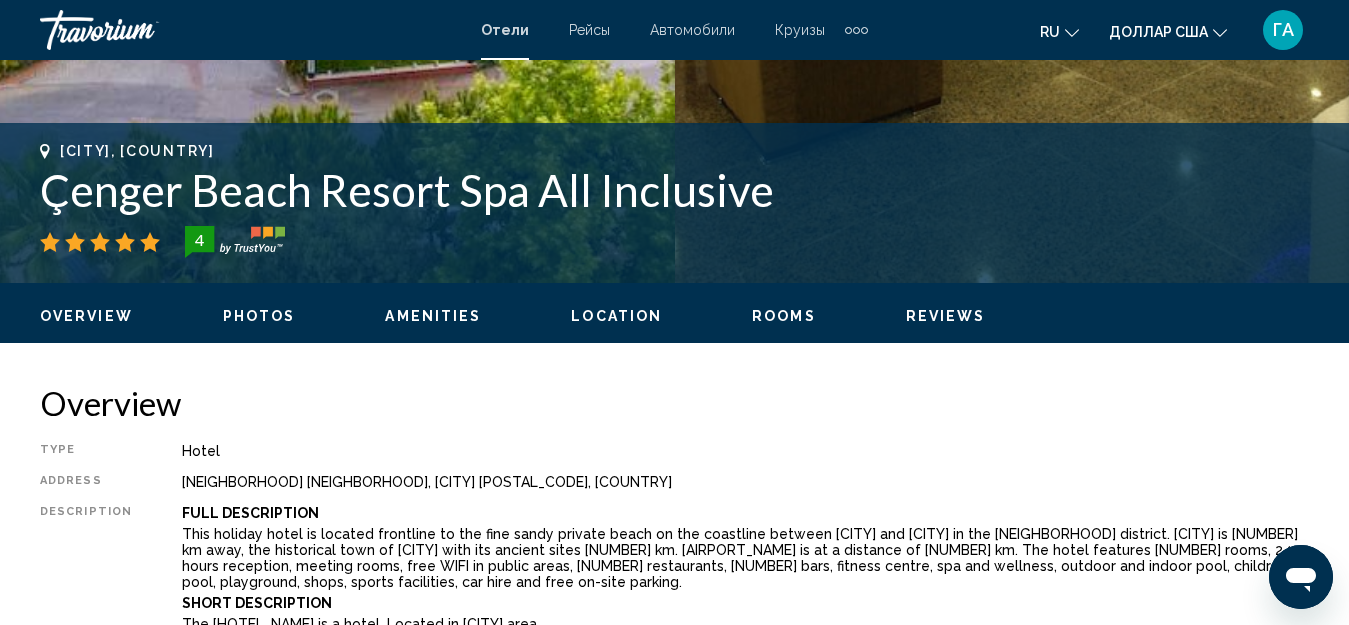 click on "Amenities" at bounding box center (433, 316) 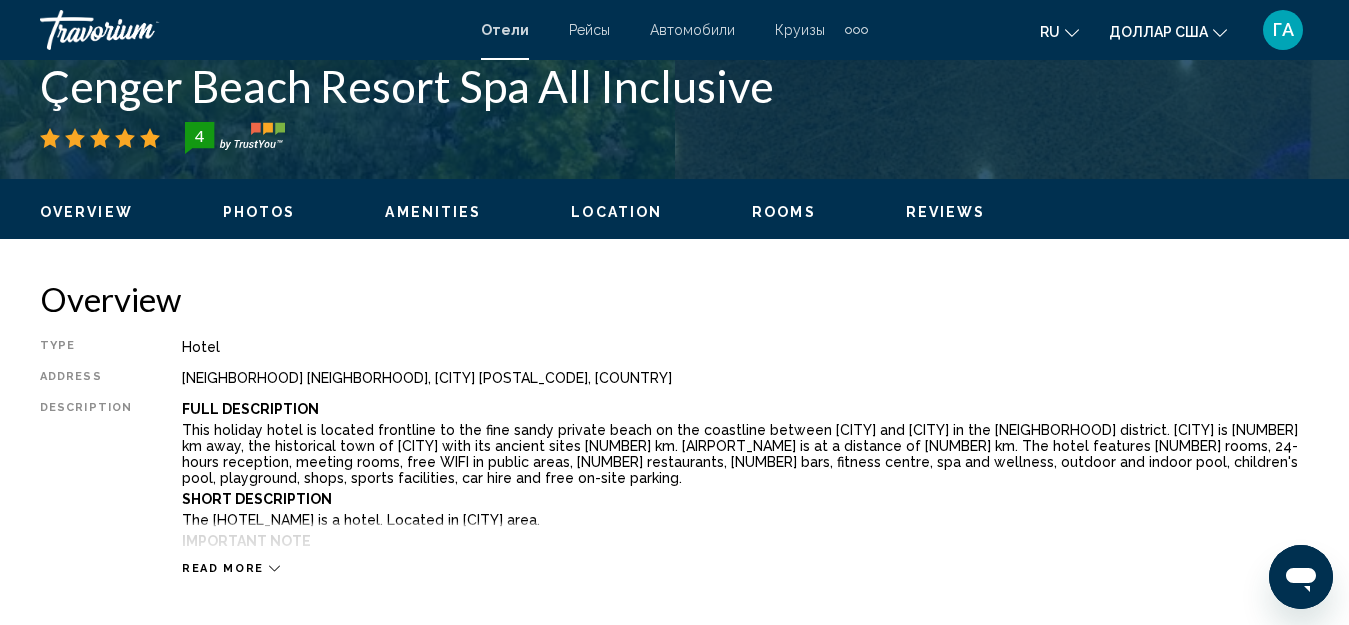 scroll, scrollTop: 743, scrollLeft: 0, axis: vertical 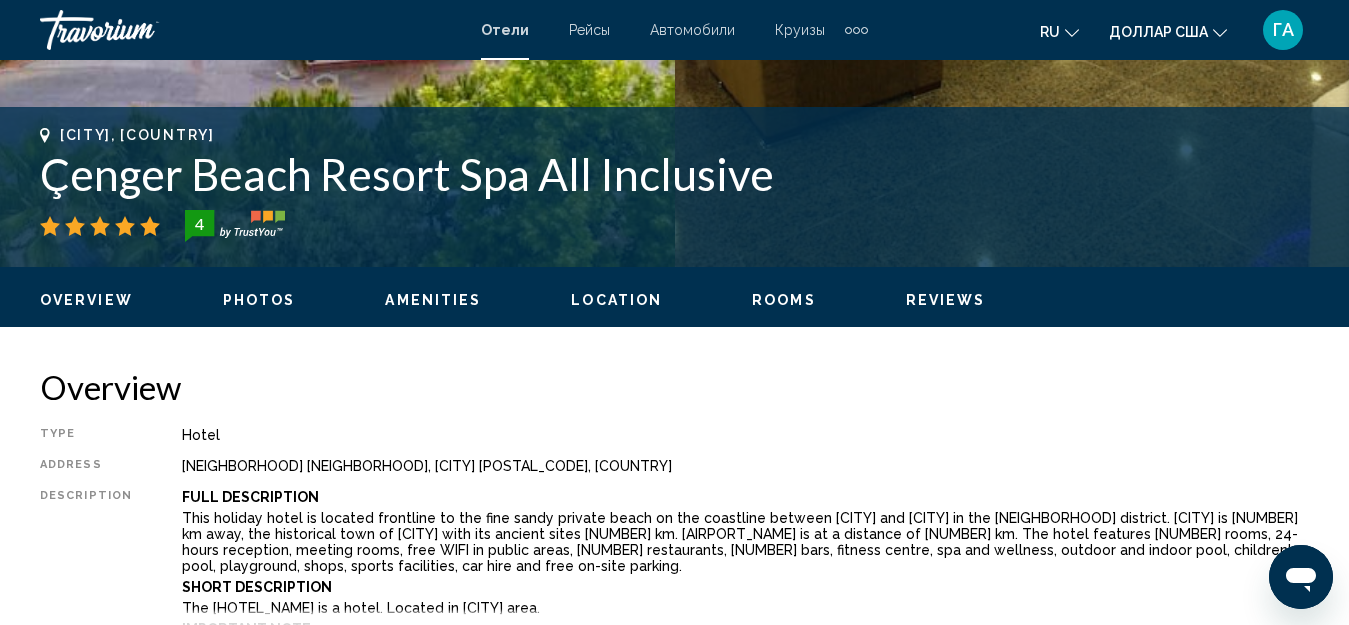 click on "Location" at bounding box center (616, 300) 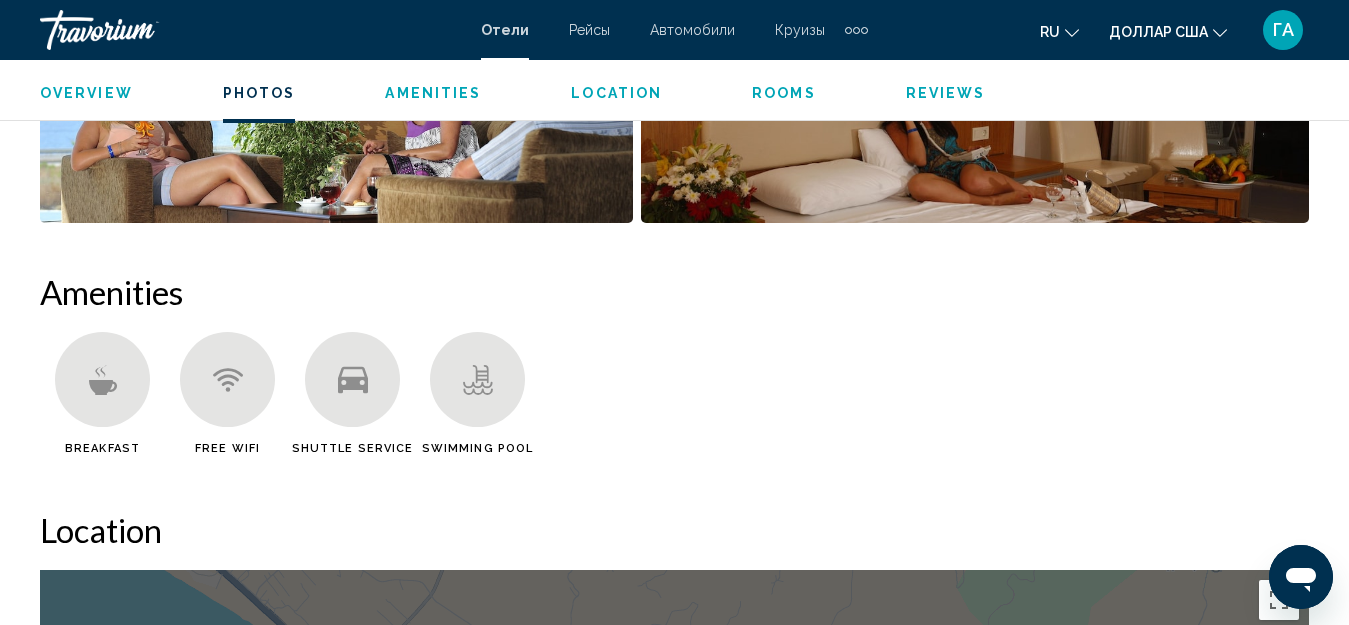 scroll, scrollTop: 1781, scrollLeft: 0, axis: vertical 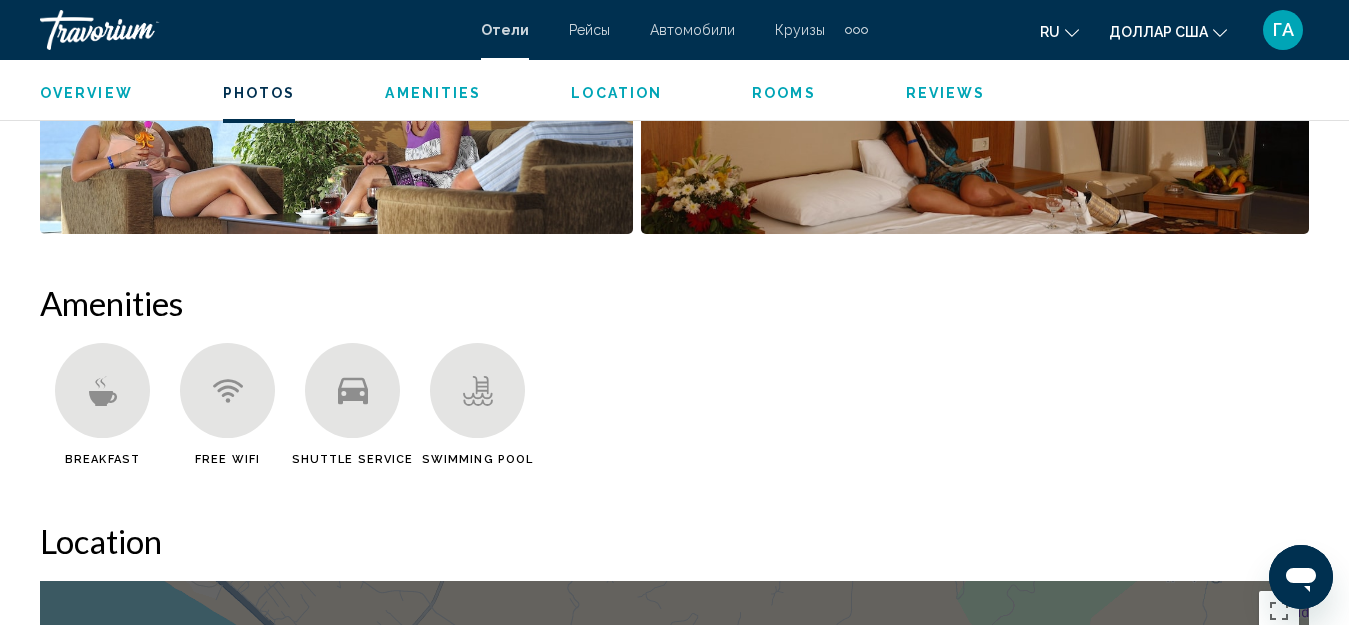 click on "Rooms" at bounding box center [784, 93] 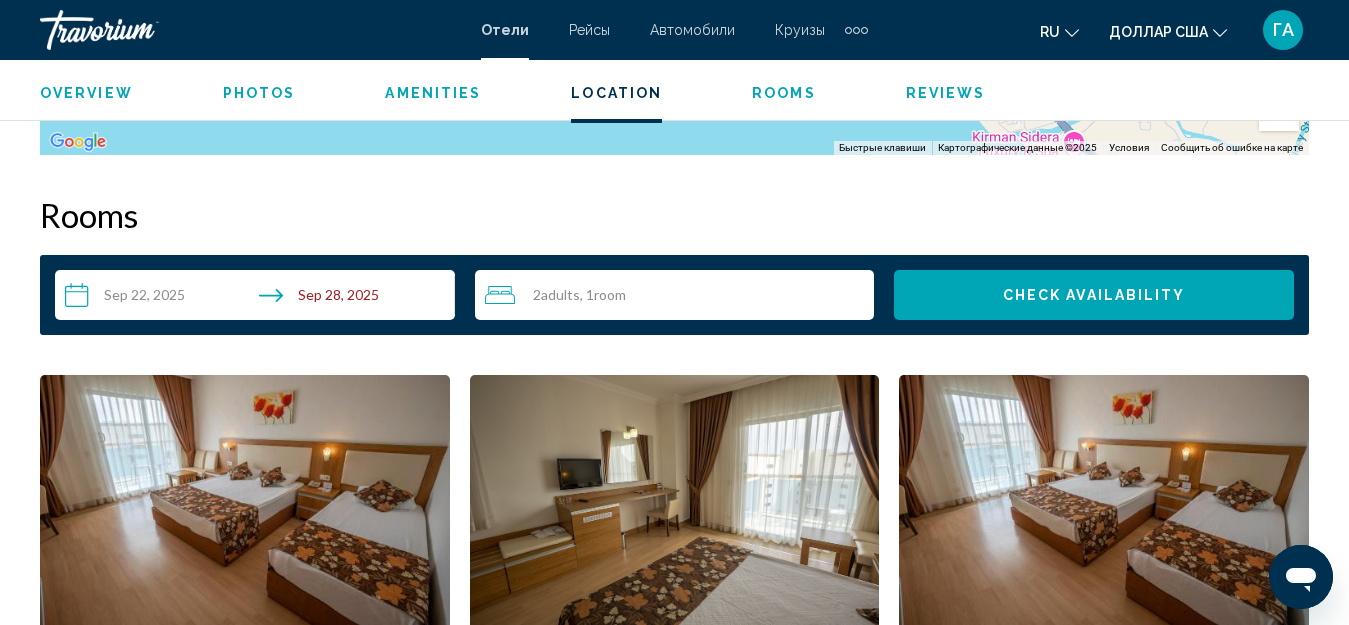 scroll, scrollTop: 2882, scrollLeft: 0, axis: vertical 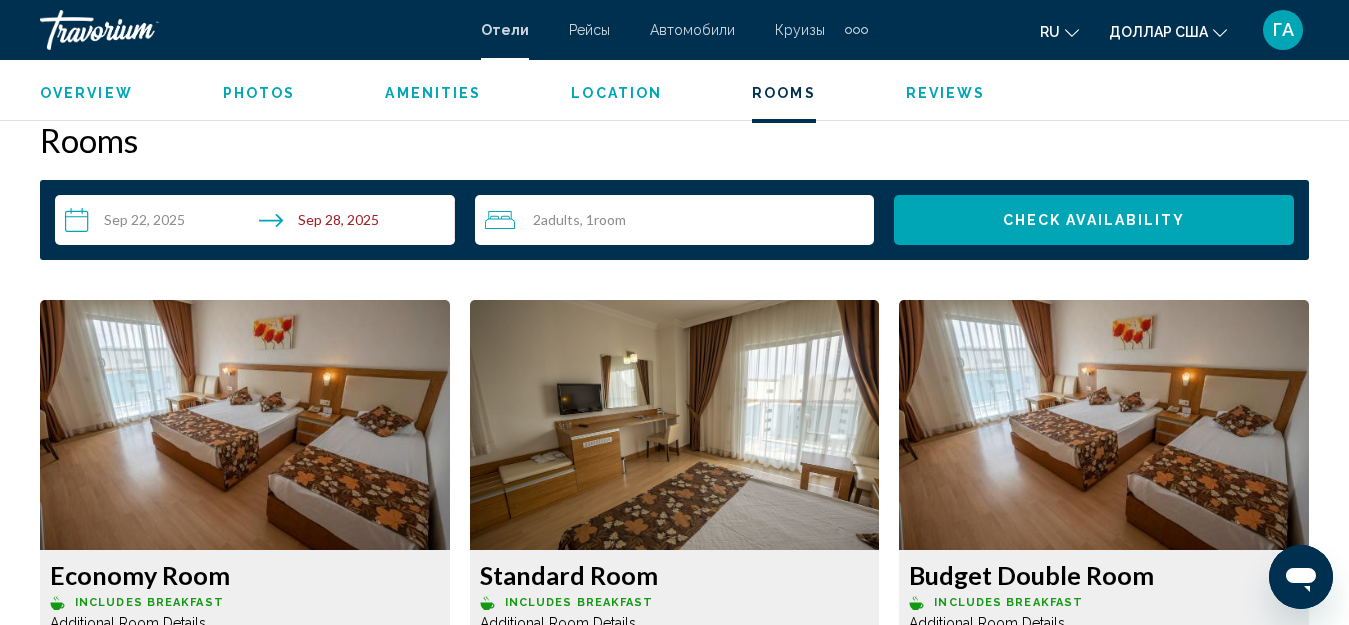 click on "Reviews" at bounding box center (946, 93) 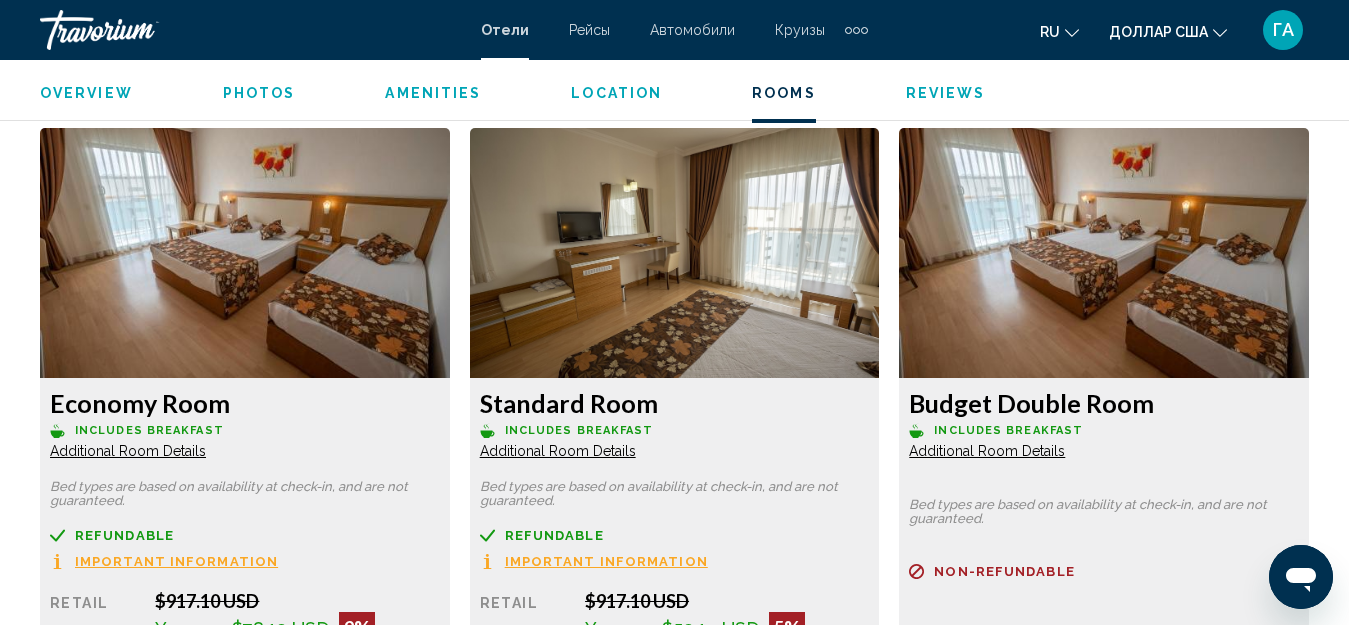 scroll, scrollTop: 2942, scrollLeft: 0, axis: vertical 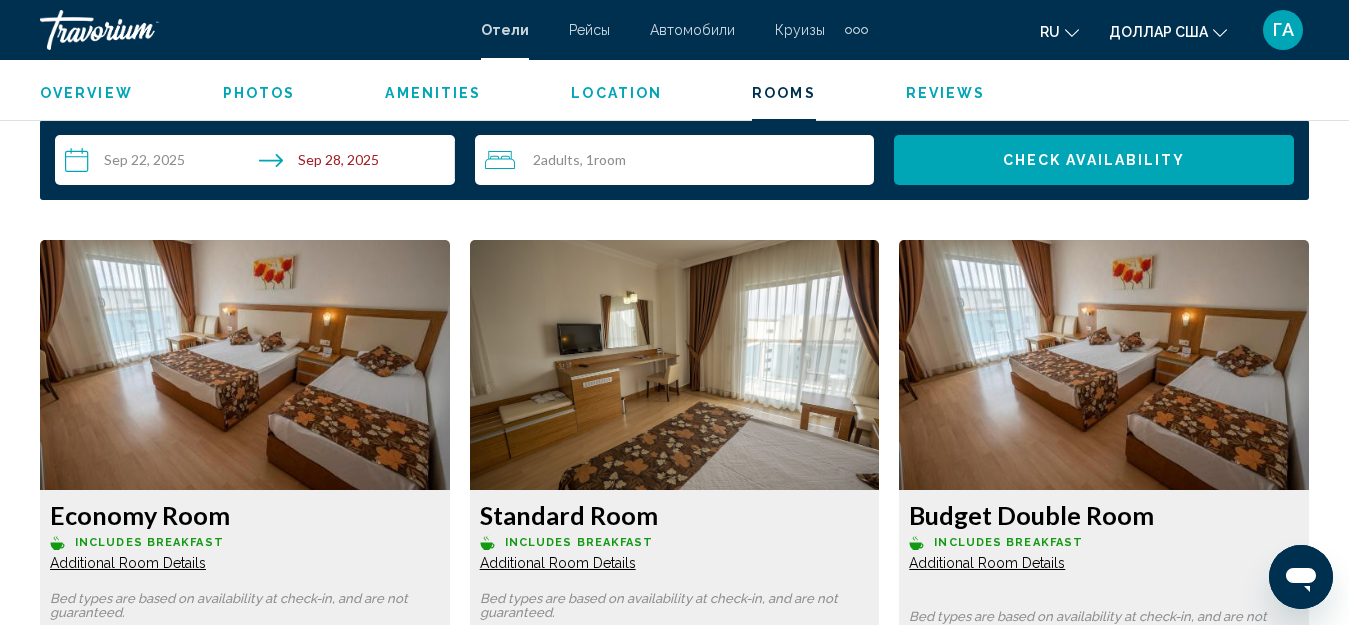 click on "Overview
Photos
Amenities
Location
Rooms
Reviews
Check Availability" 